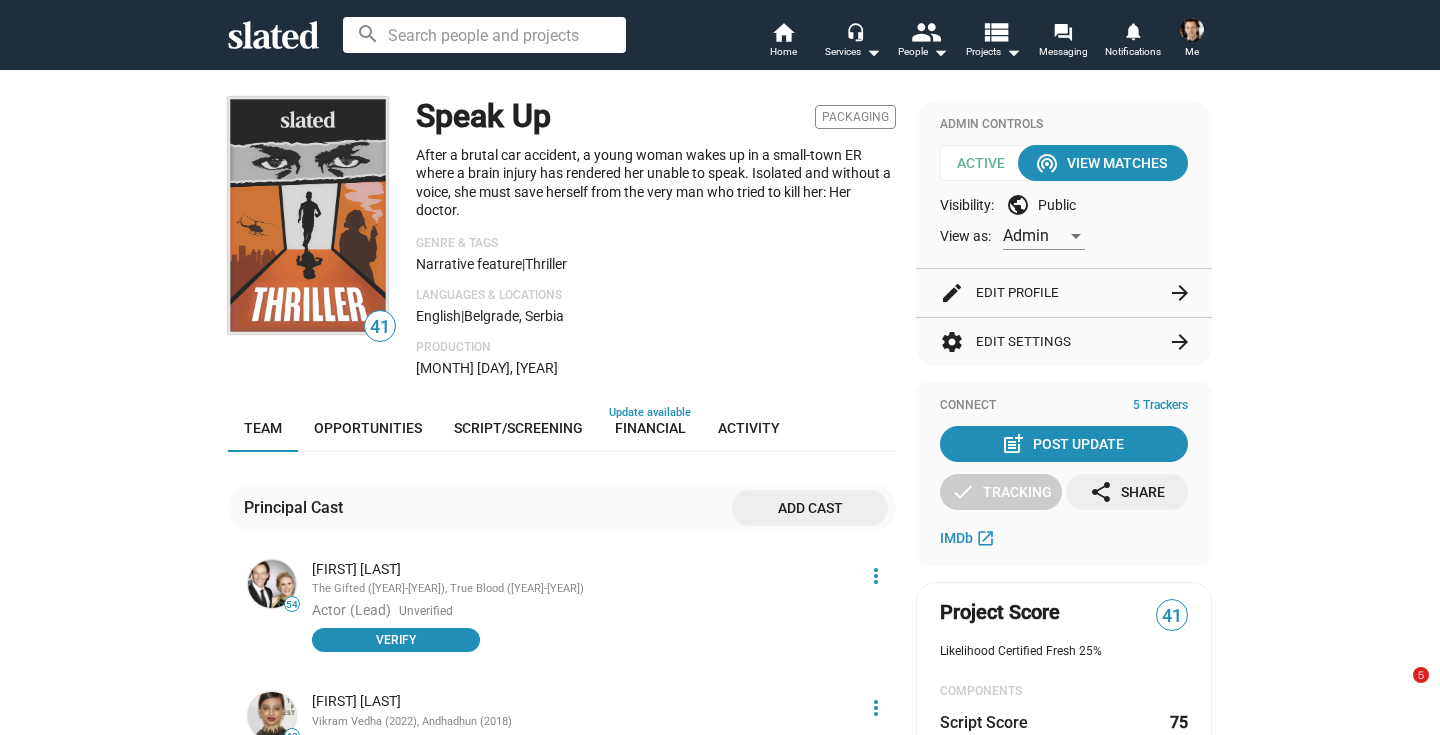 scroll, scrollTop: 0, scrollLeft: 0, axis: both 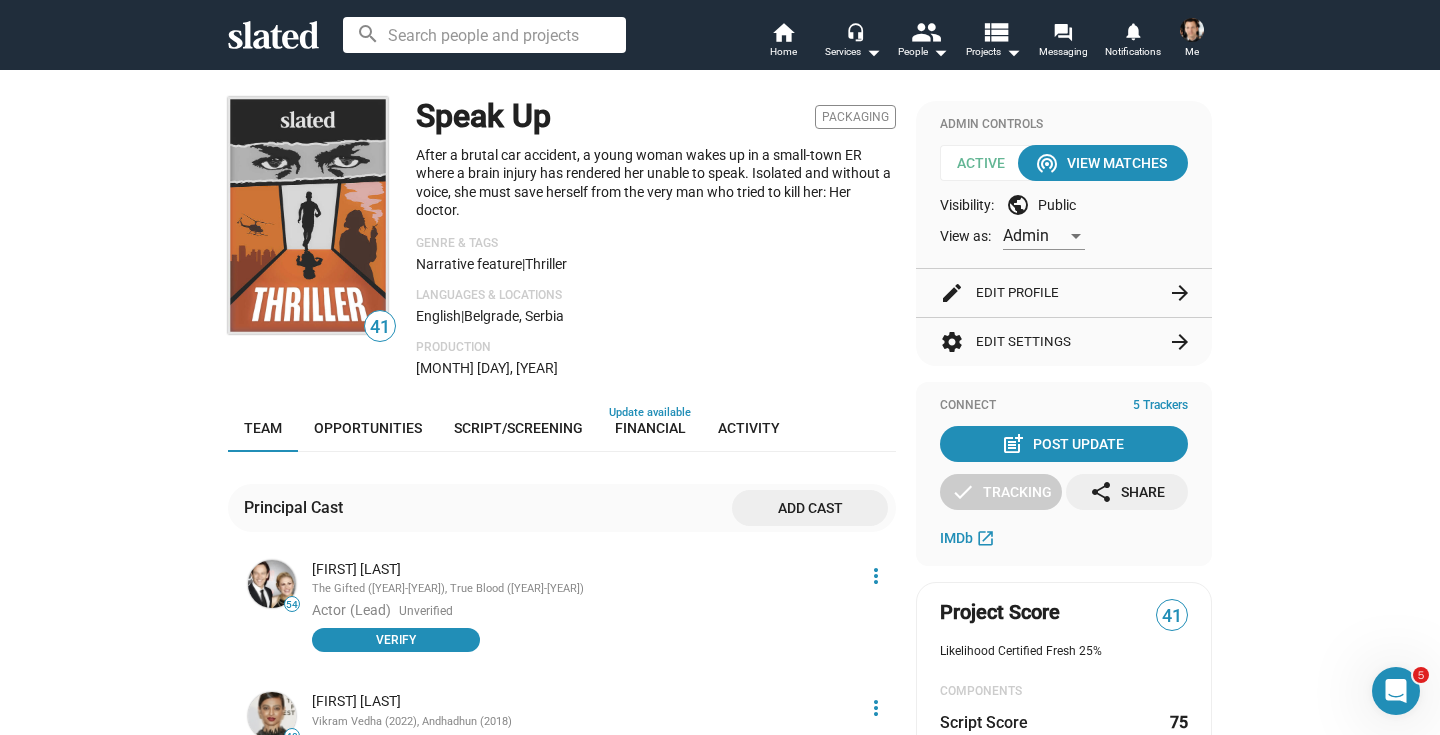 click on "search home Home headset_mic  Services  arrow_drop_down people  People  arrow_drop_down view_list  Projects  arrow_drop_down forum Messaging notifications Notifications Me" at bounding box center [720, 35] 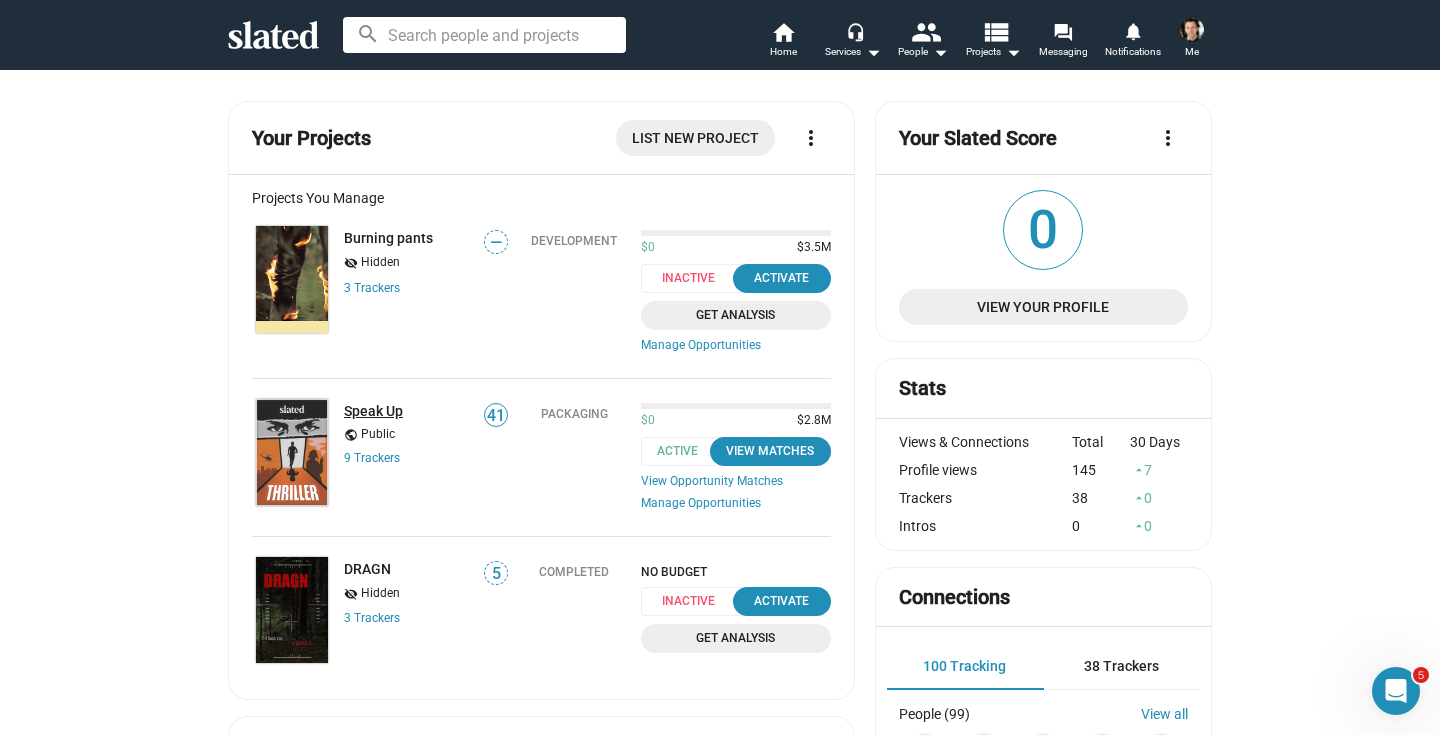 click on "Speak Up" 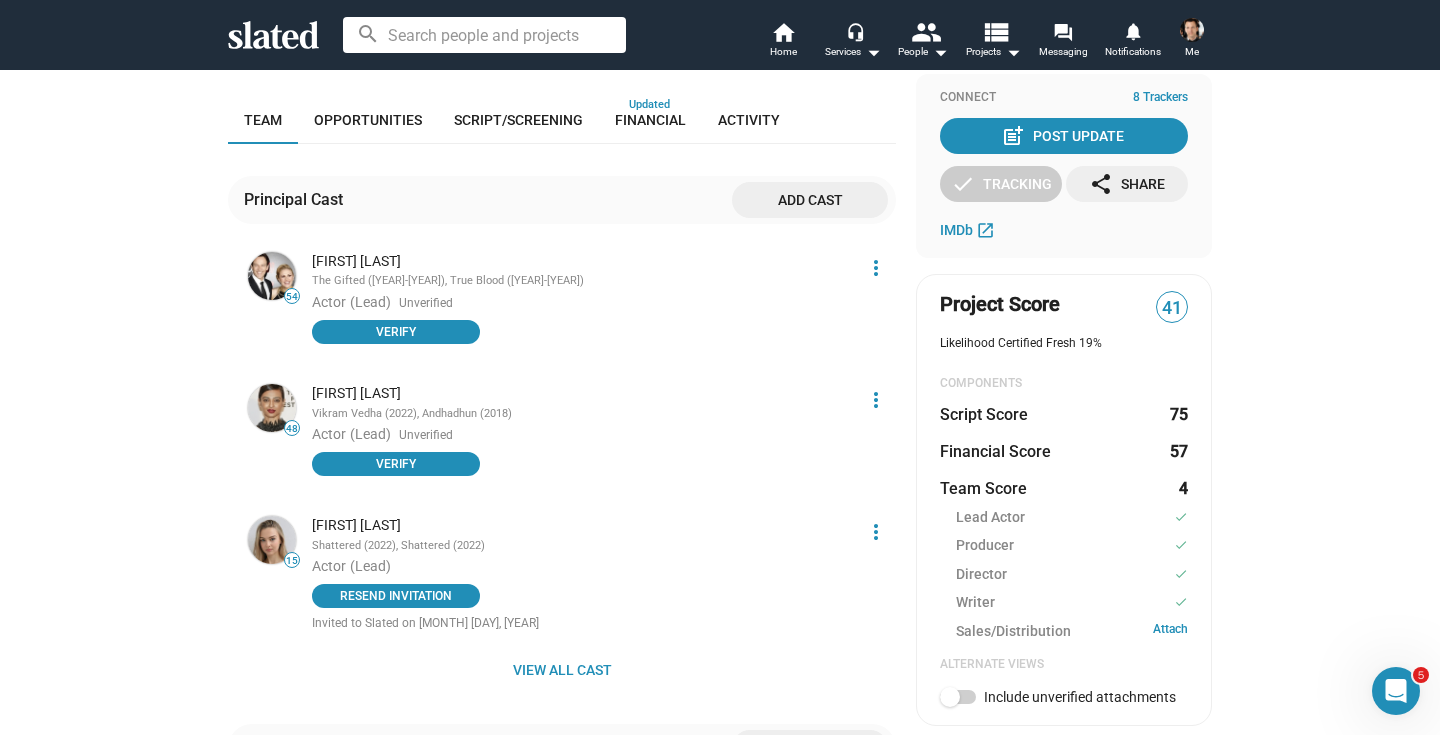 scroll, scrollTop: 374, scrollLeft: 0, axis: vertical 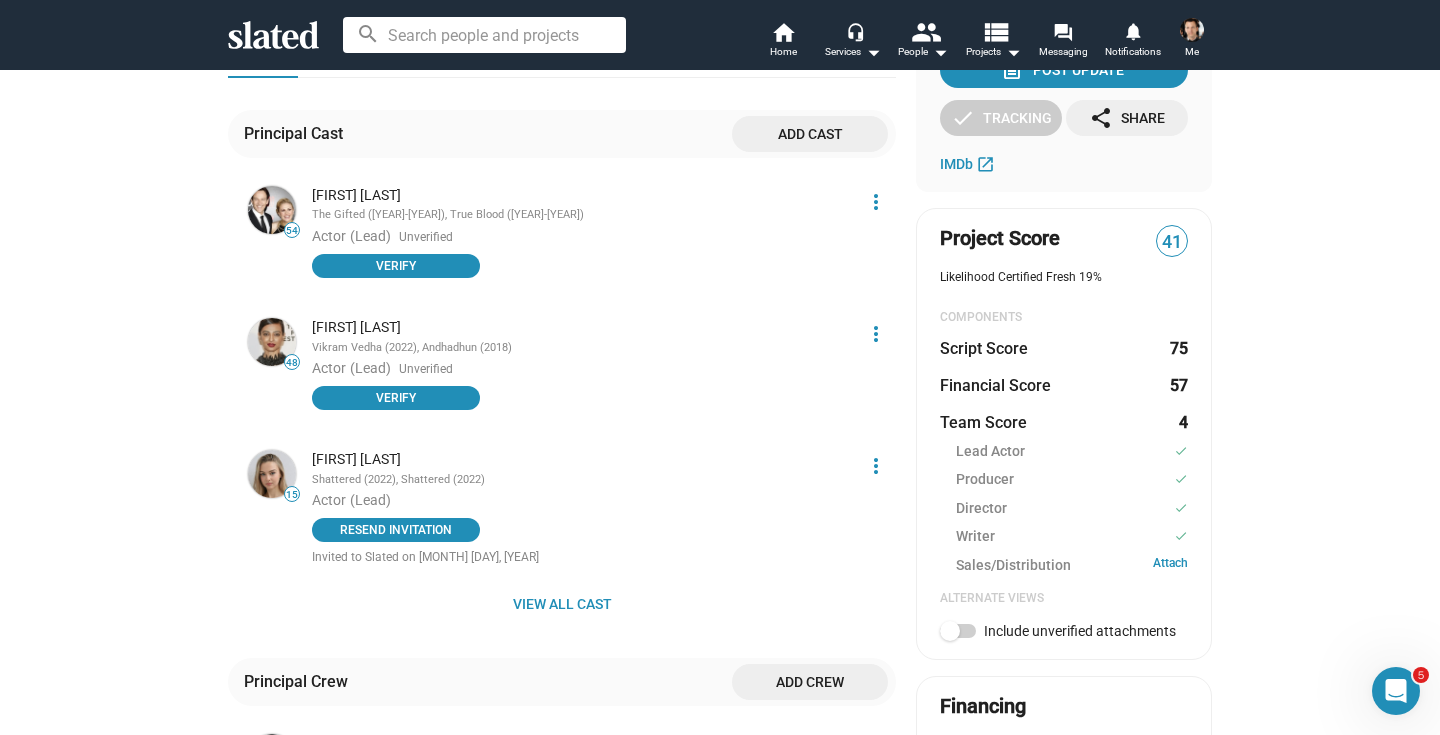 click at bounding box center (958, 631) 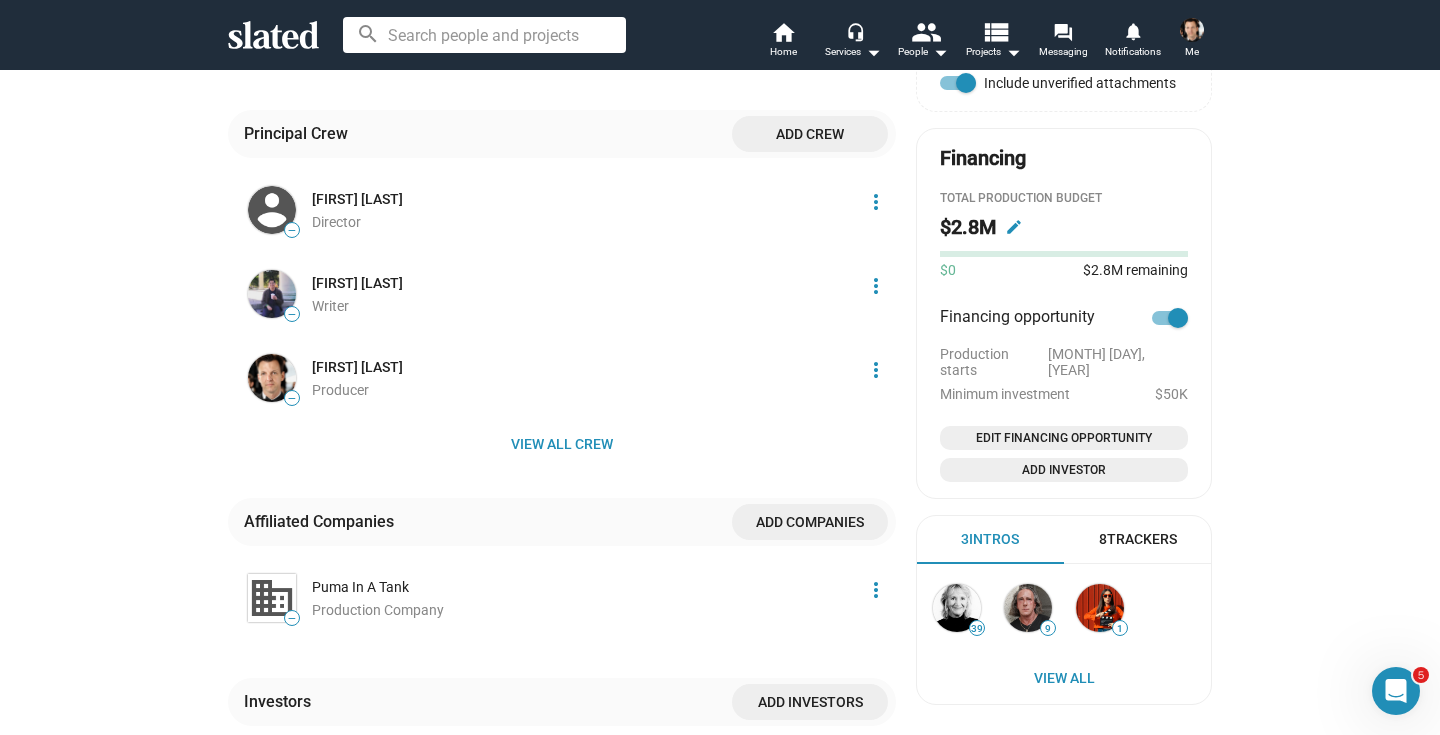scroll, scrollTop: 1182, scrollLeft: 0, axis: vertical 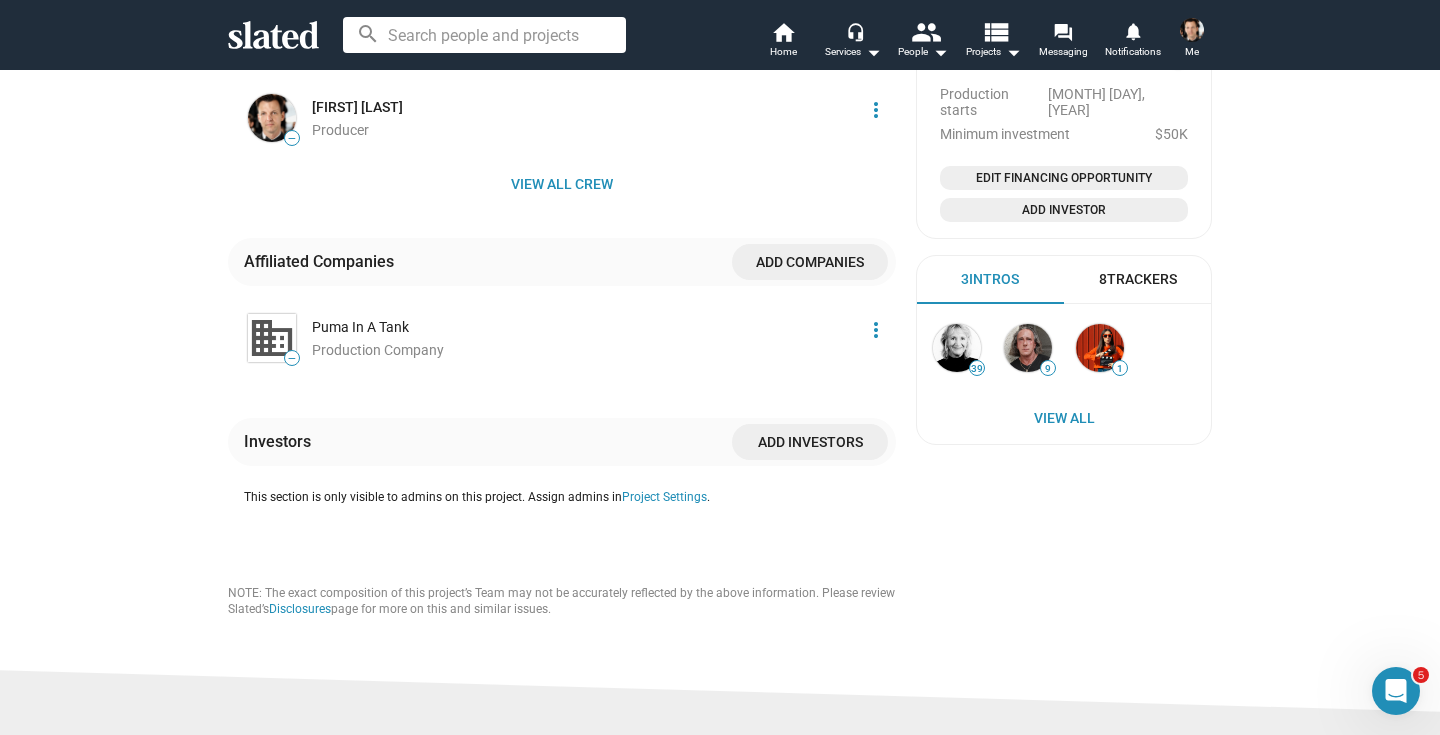 click on "3  Intros" at bounding box center [990, 280] 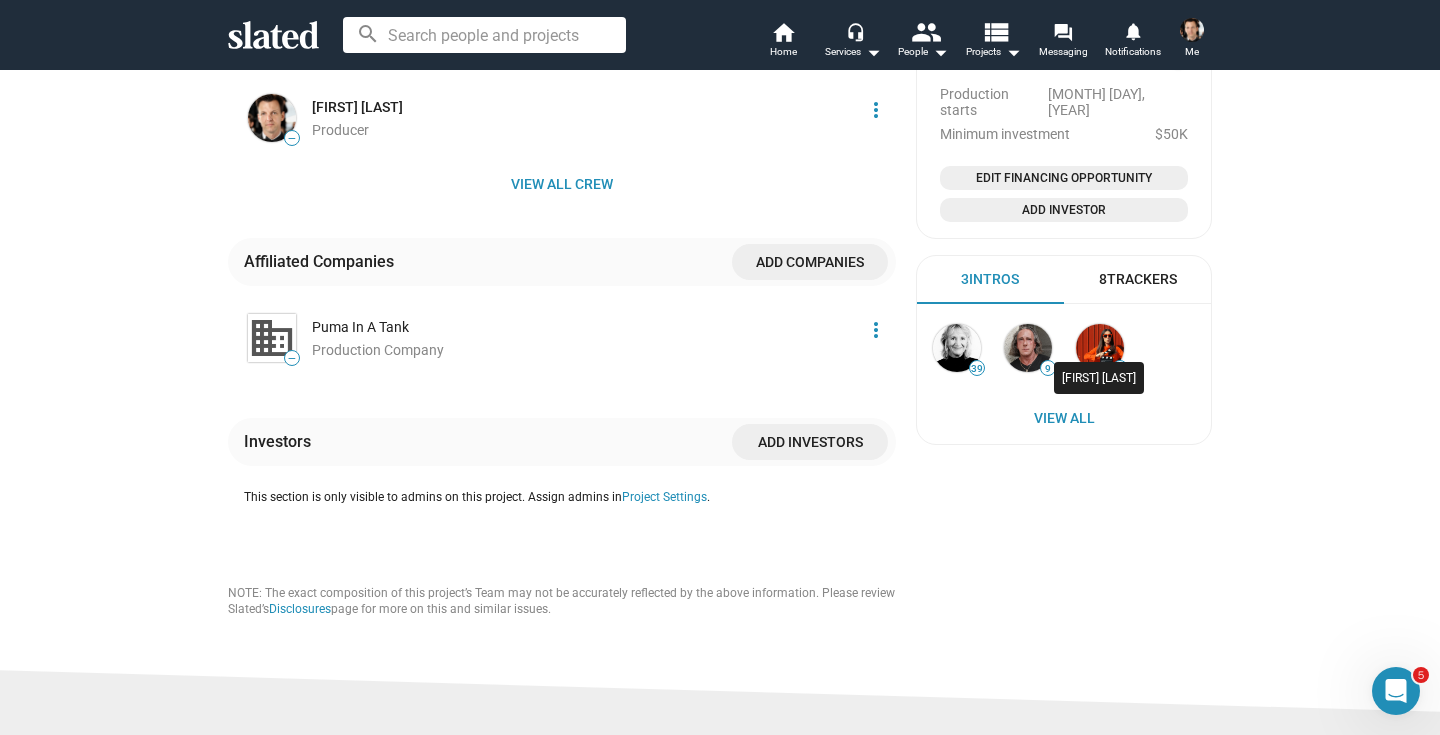click at bounding box center (1100, 348) 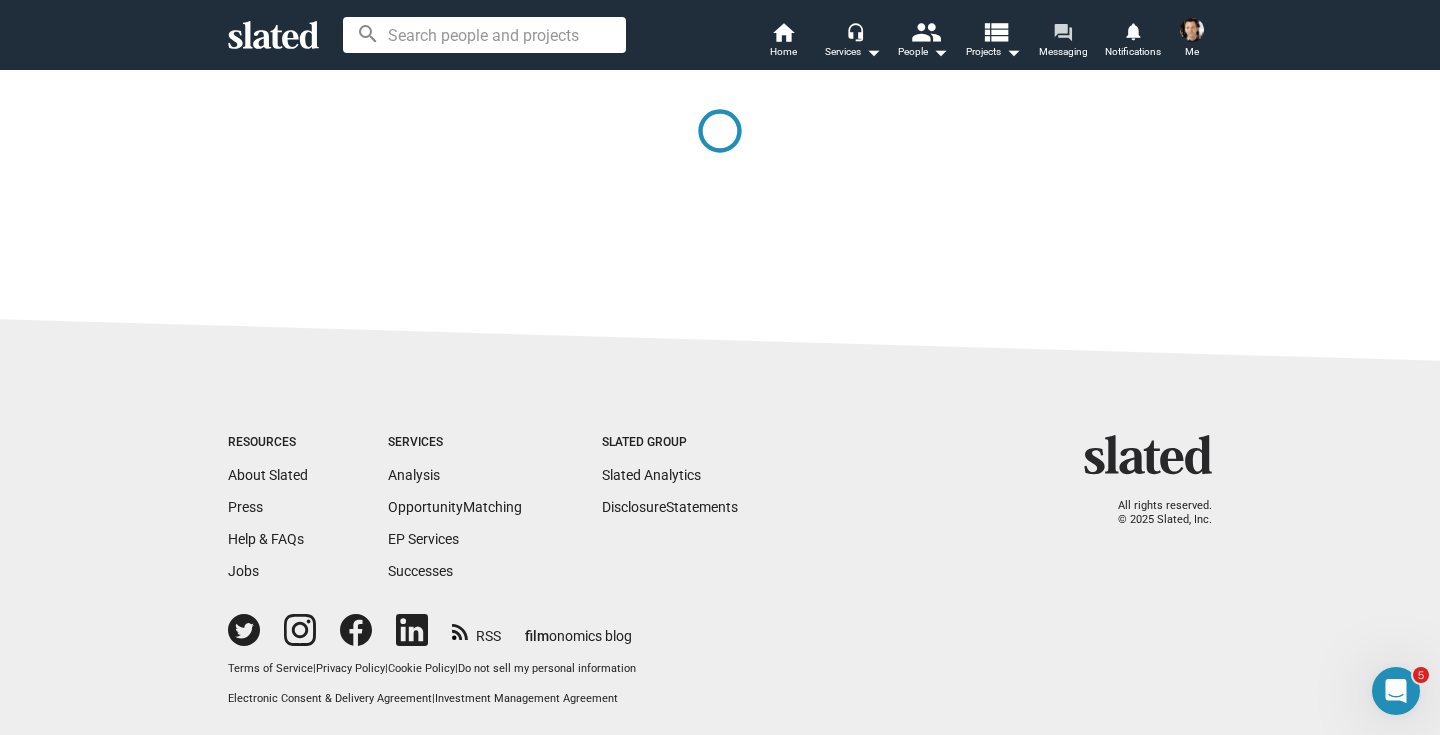 click on "forum" at bounding box center (1062, 31) 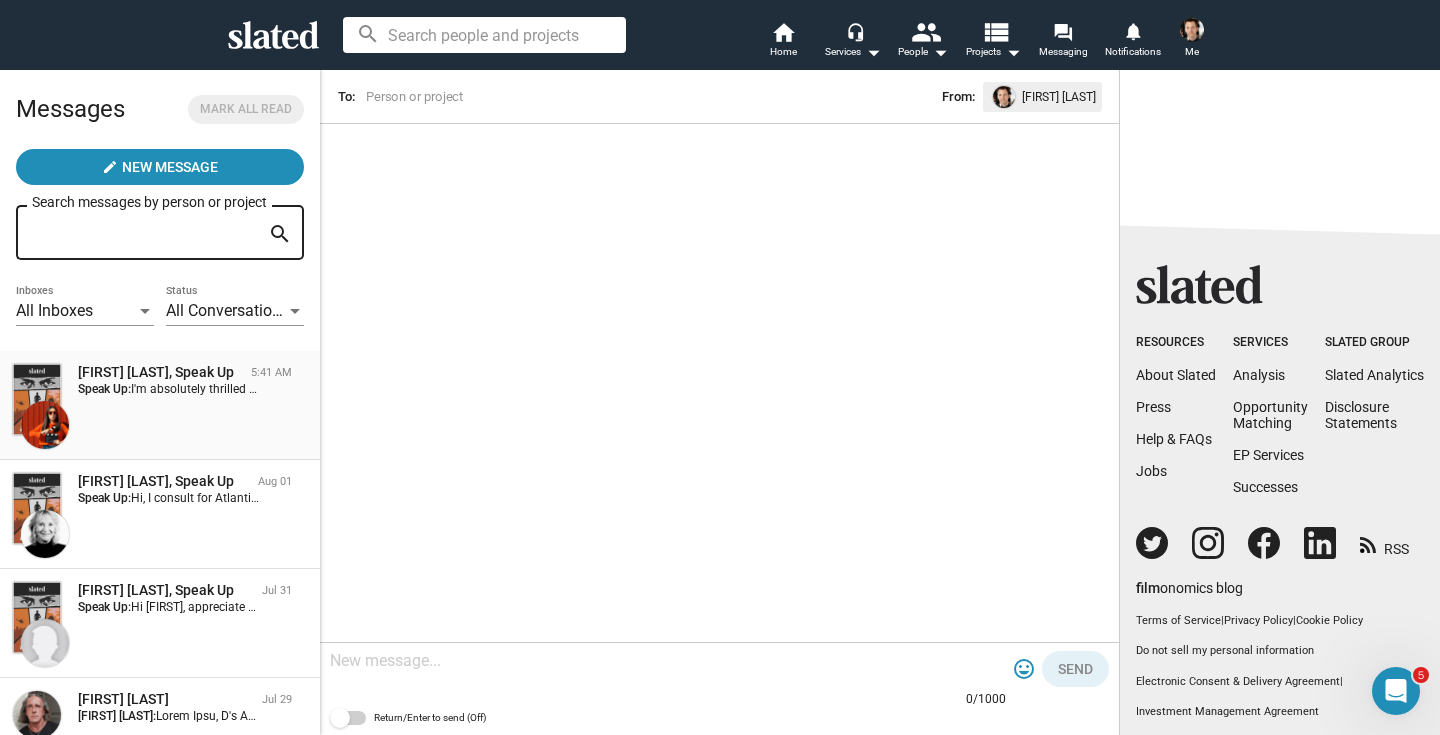 click on "[FIRST] [LAST], Speak Up [HOUR]:[MINUTE] [AM/PM] Speak Up:  I'm absolutely thrilled about your project and its potential to make a real impact! Although I'm not in a position to contribute financially right now, I'm eager to help in other meaningful ways. I'd like to connect you with Abby, a talented philanthropic specialist who's helped numerous campaigns go viral and attract passionate supporters. Her expertise could be a game-changer for your project!
You can reach her here: www.fiverr.com/abby_expert7
I hope this introduction brings you one step closer to achieving your goals. Best wishes for your campaign's success!" at bounding box center [160, 405] 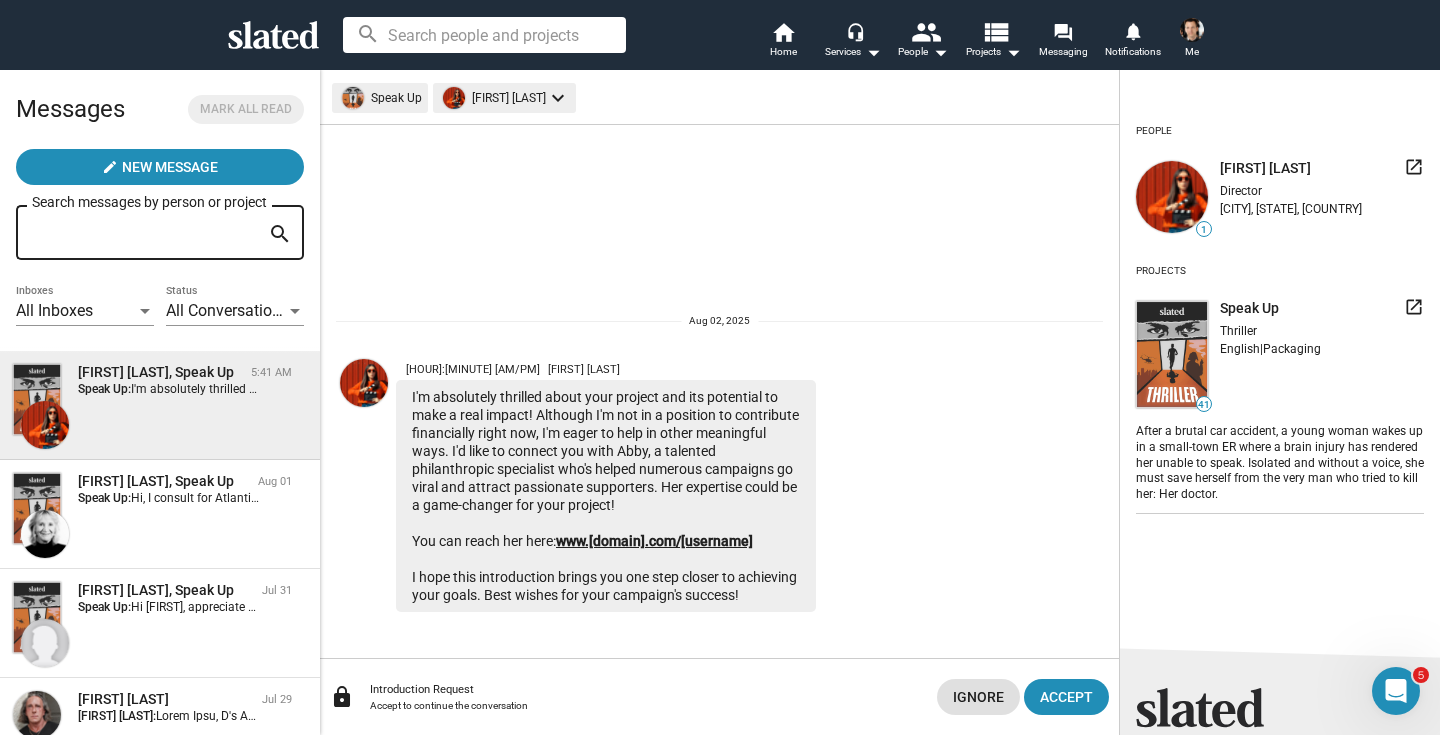 click on "www.[domain].com/[username]" 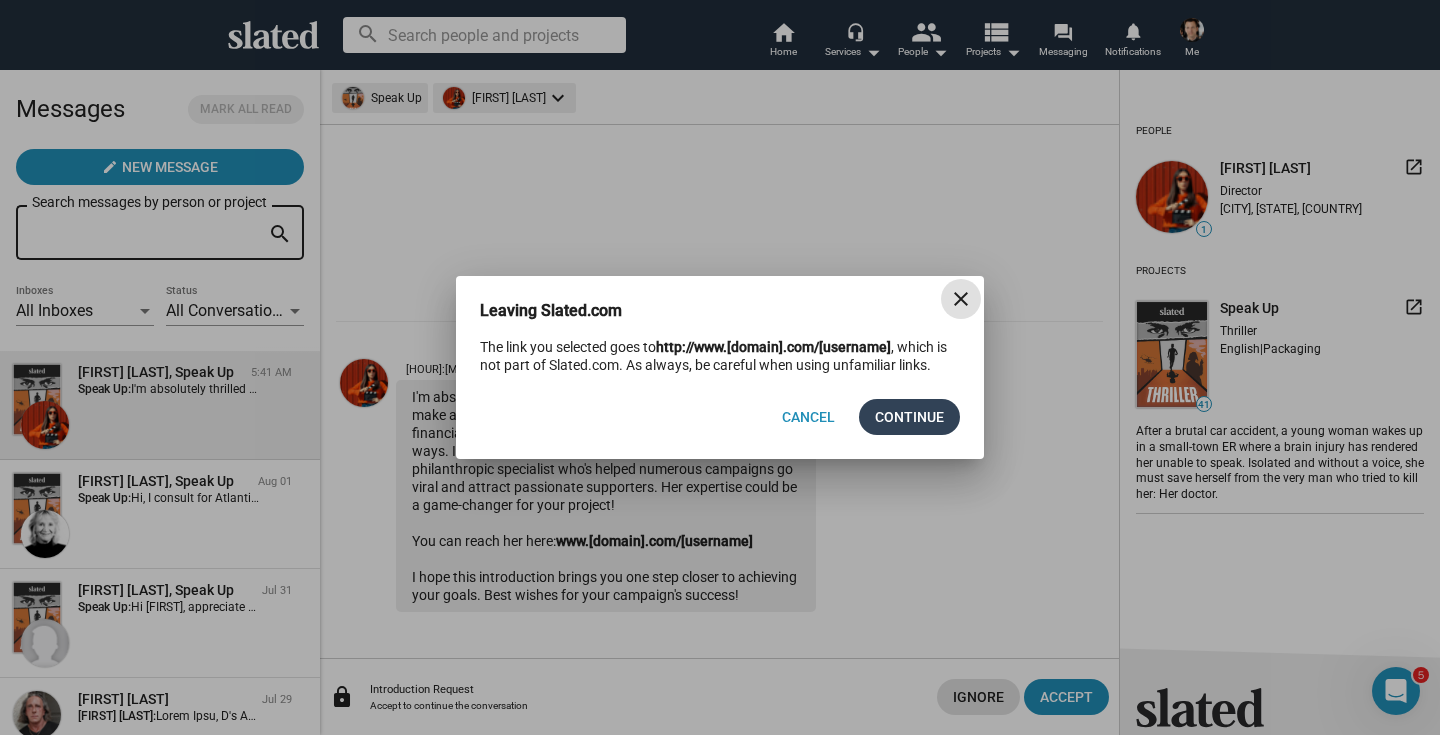click on "Continue" at bounding box center [909, 417] 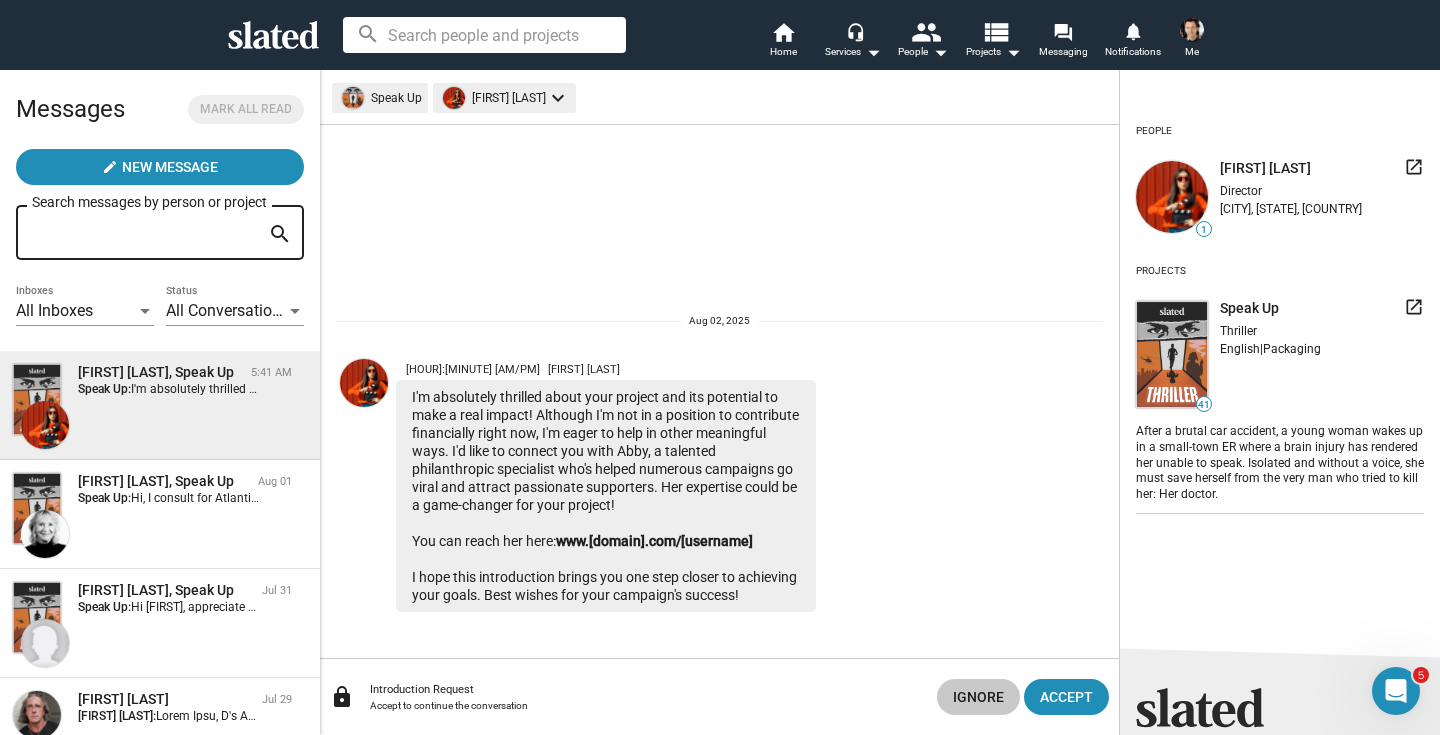 click on "Ignore" 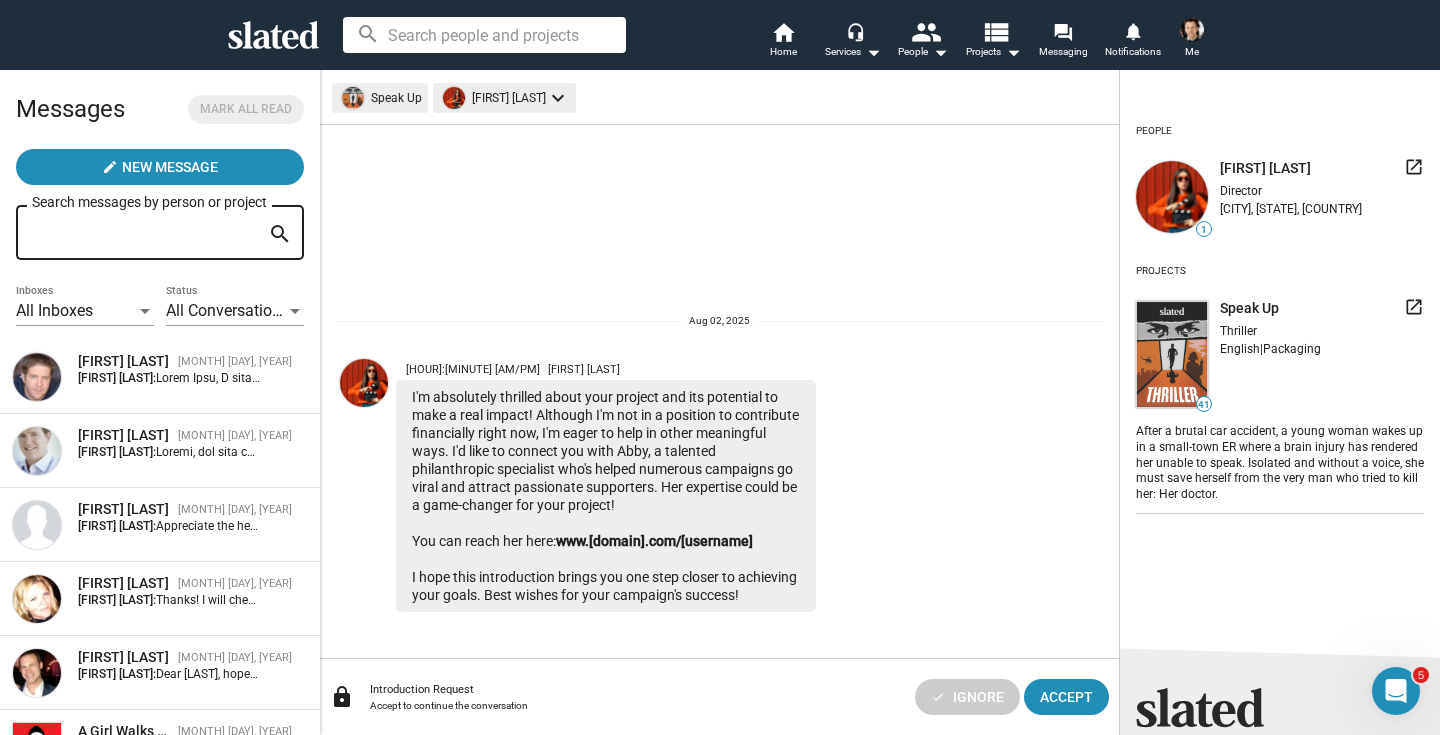 scroll, scrollTop: 720, scrollLeft: 0, axis: vertical 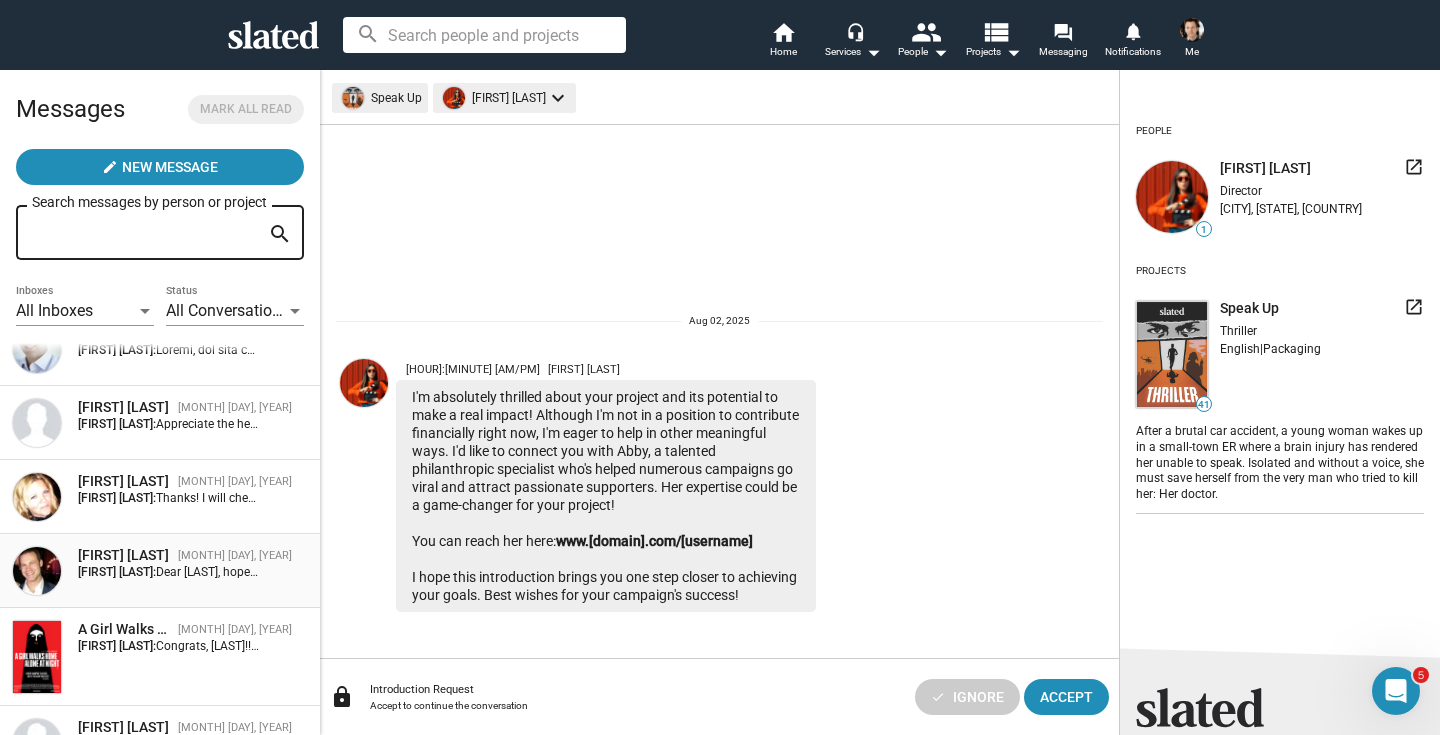 click on "[FIRST] [LAST]" at bounding box center [124, 555] 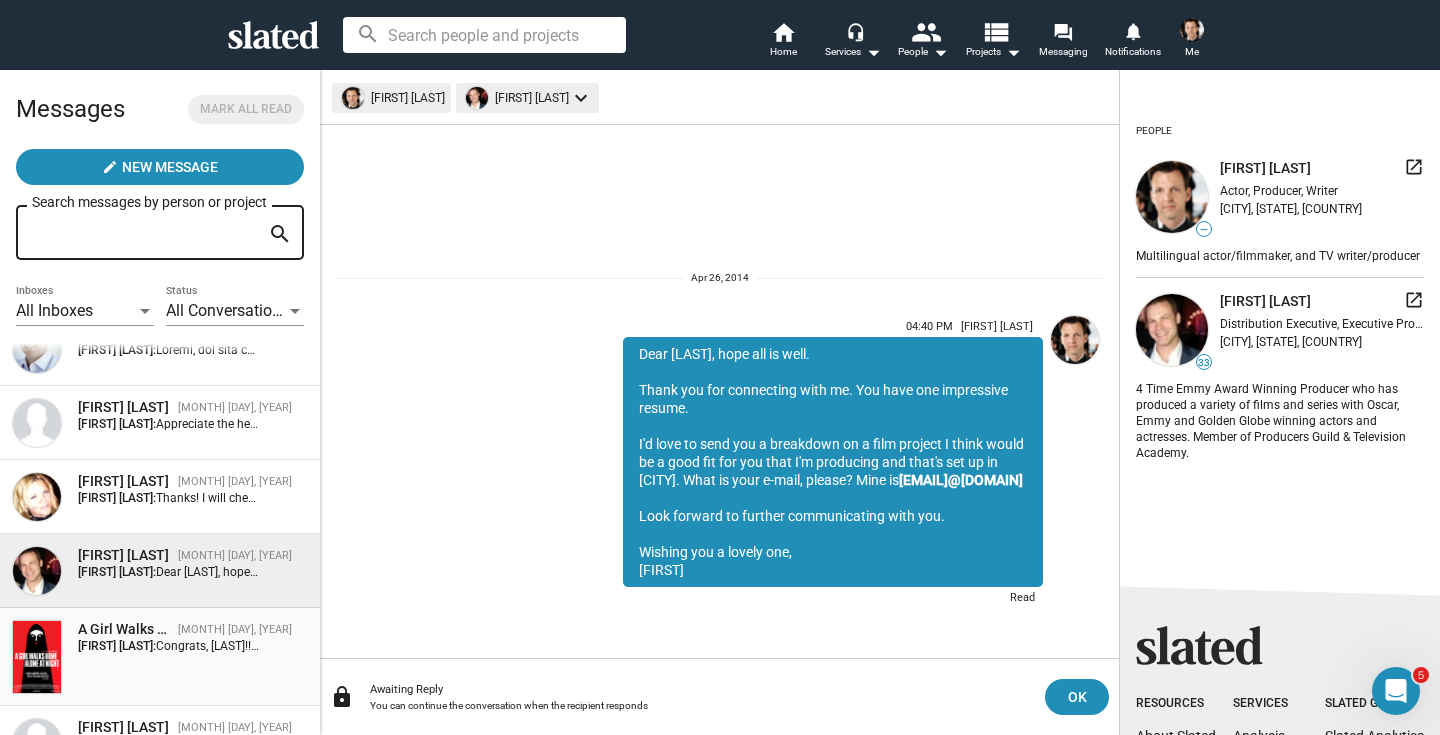 scroll, scrollTop: 740, scrollLeft: 0, axis: vertical 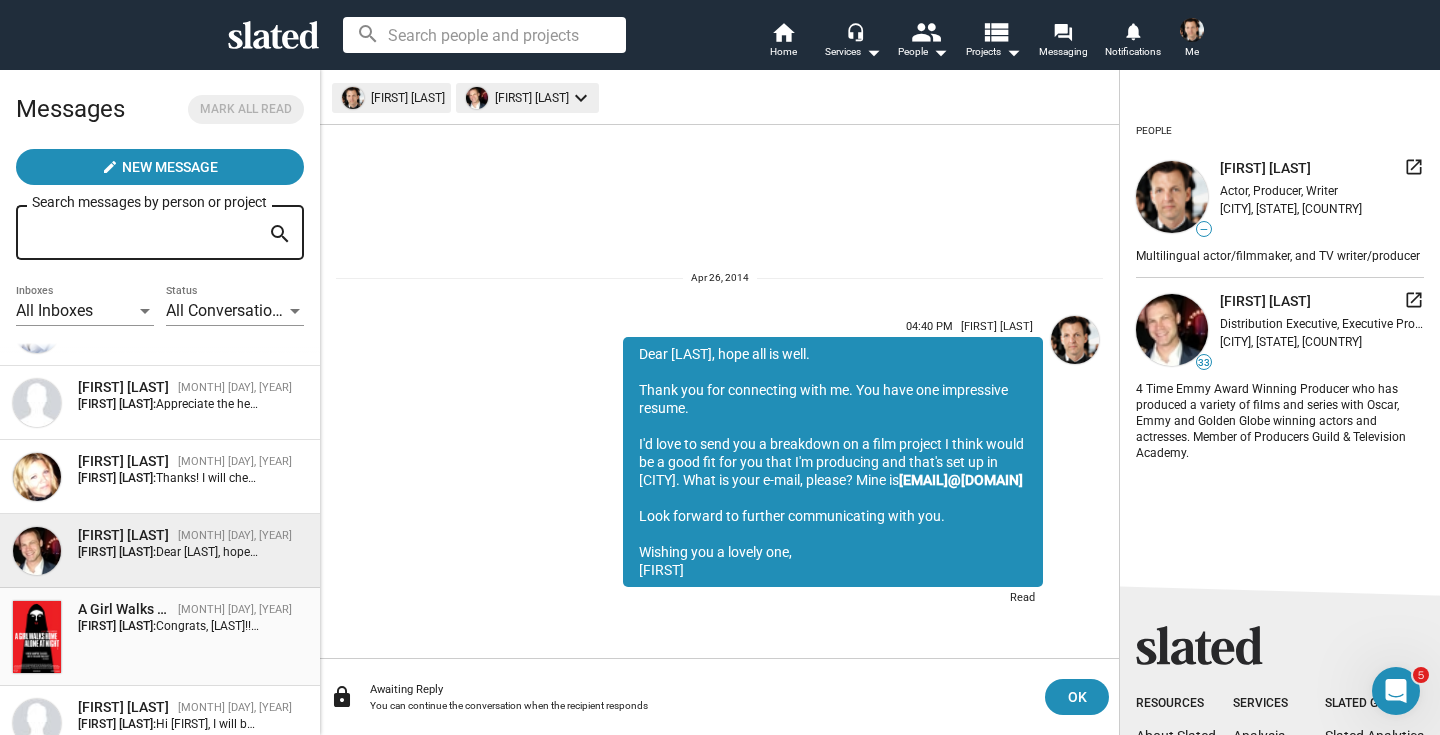 click on "Congrats, [LAST]!! Mu buddy [FIRST] ([LAST]) told me how excited he was to see this film come to fruition. Good luck at Sundance!!" at bounding box center [504, 626] 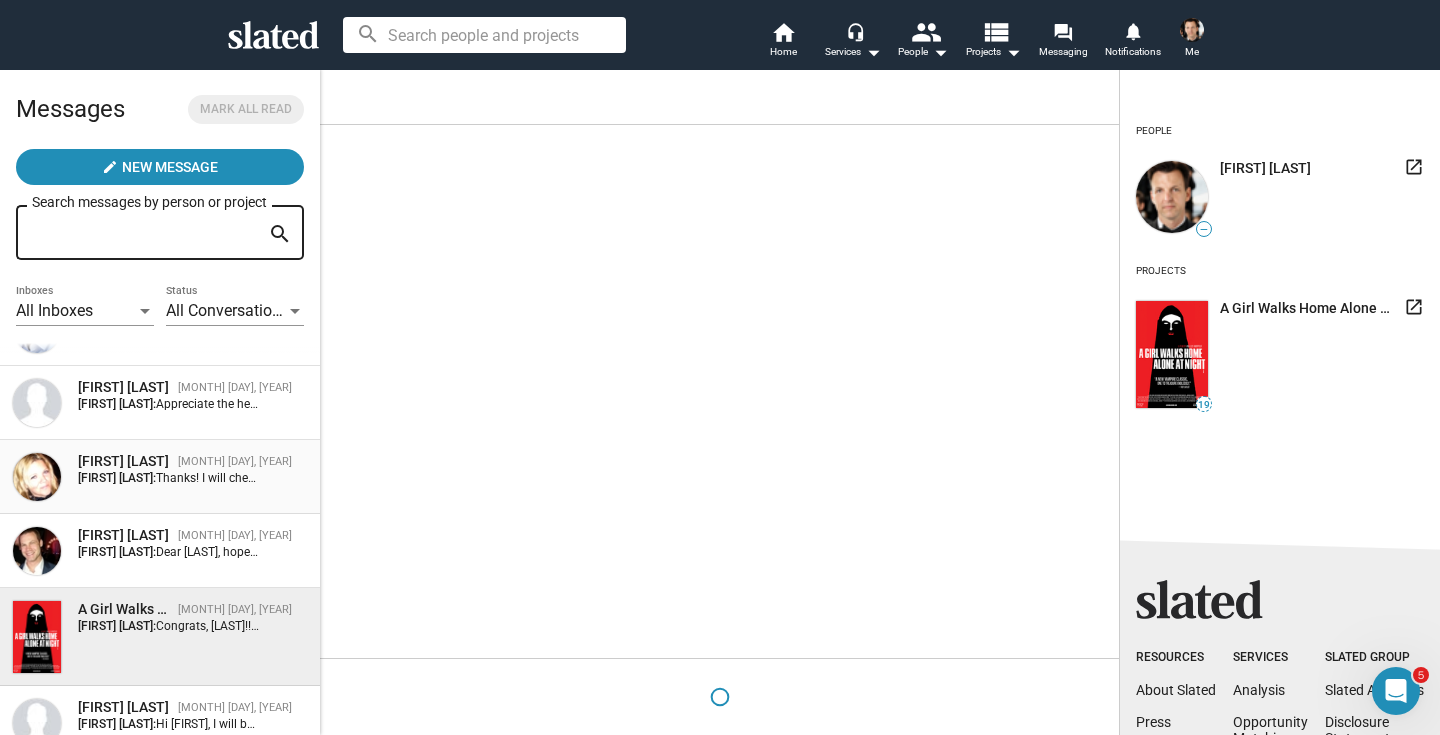 click on "Thanks! I will check it out and get back to you soon.
[LAST]" at bounding box center [313, 478] 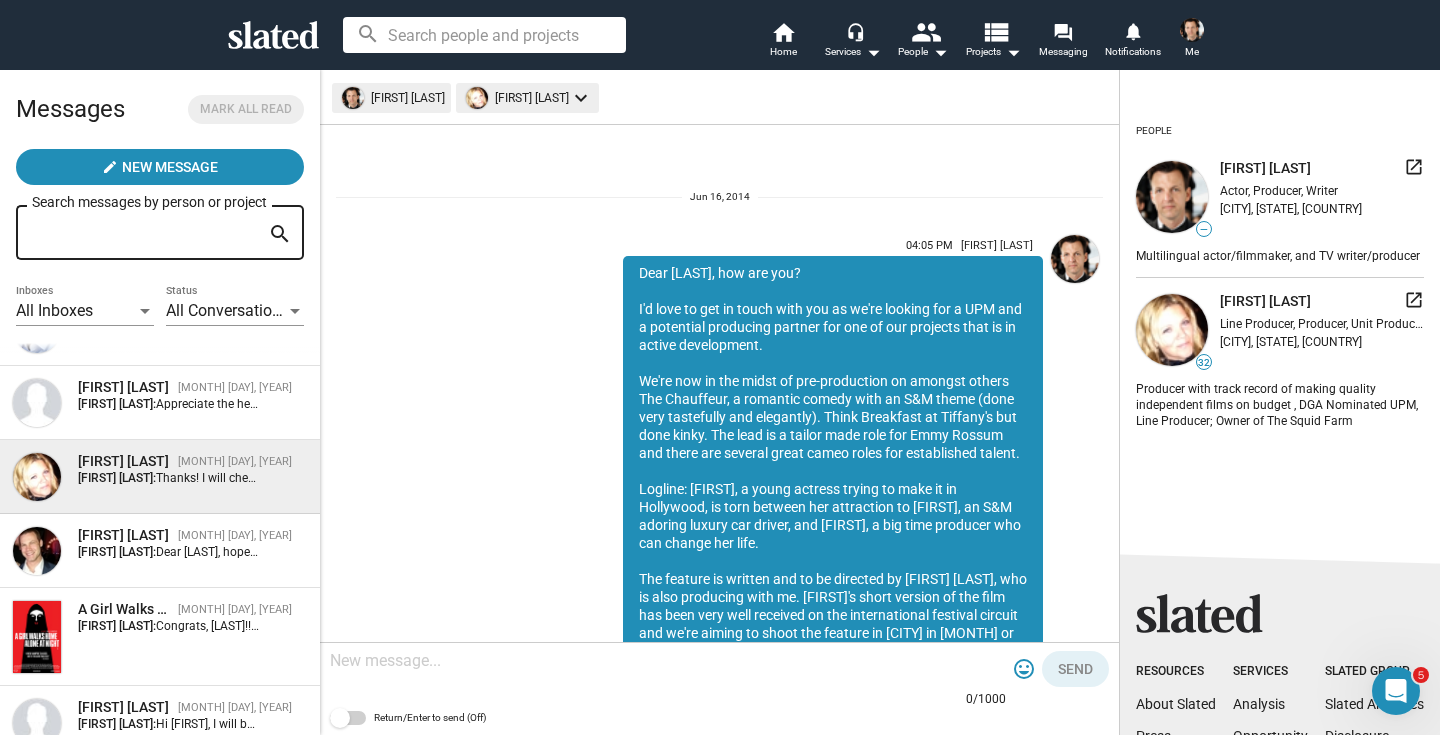 scroll, scrollTop: 727, scrollLeft: 0, axis: vertical 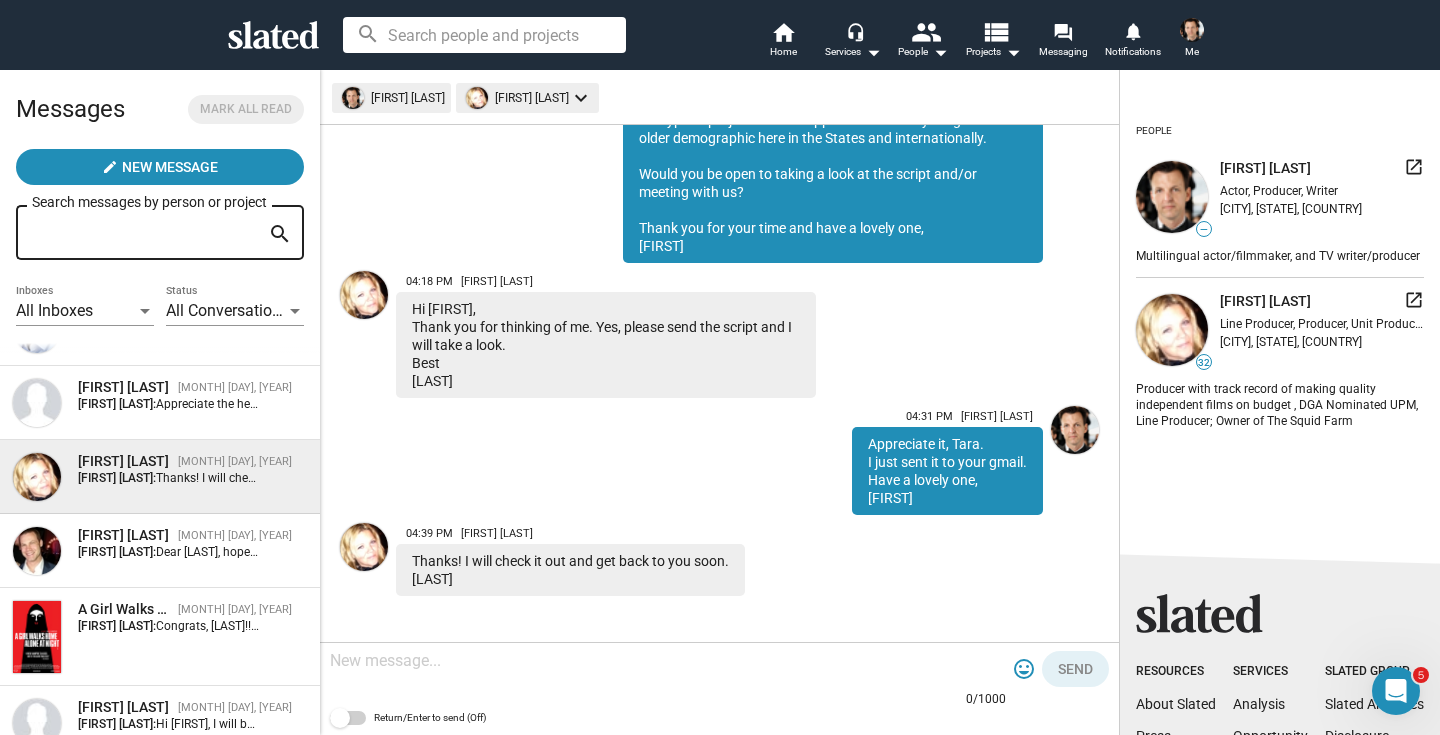 drag, startPoint x: 531, startPoint y: 537, endPoint x: 461, endPoint y: 537, distance: 70 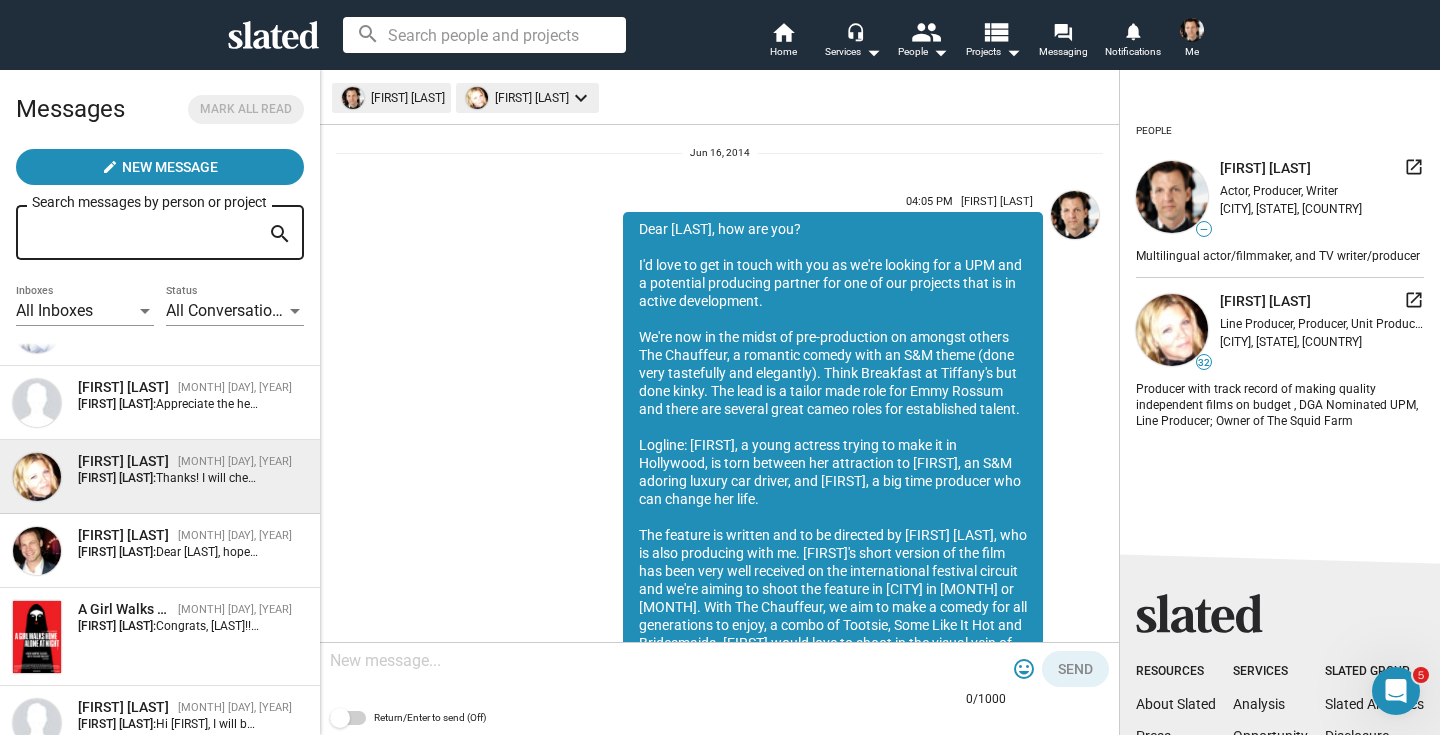 scroll, scrollTop: 0, scrollLeft: 0, axis: both 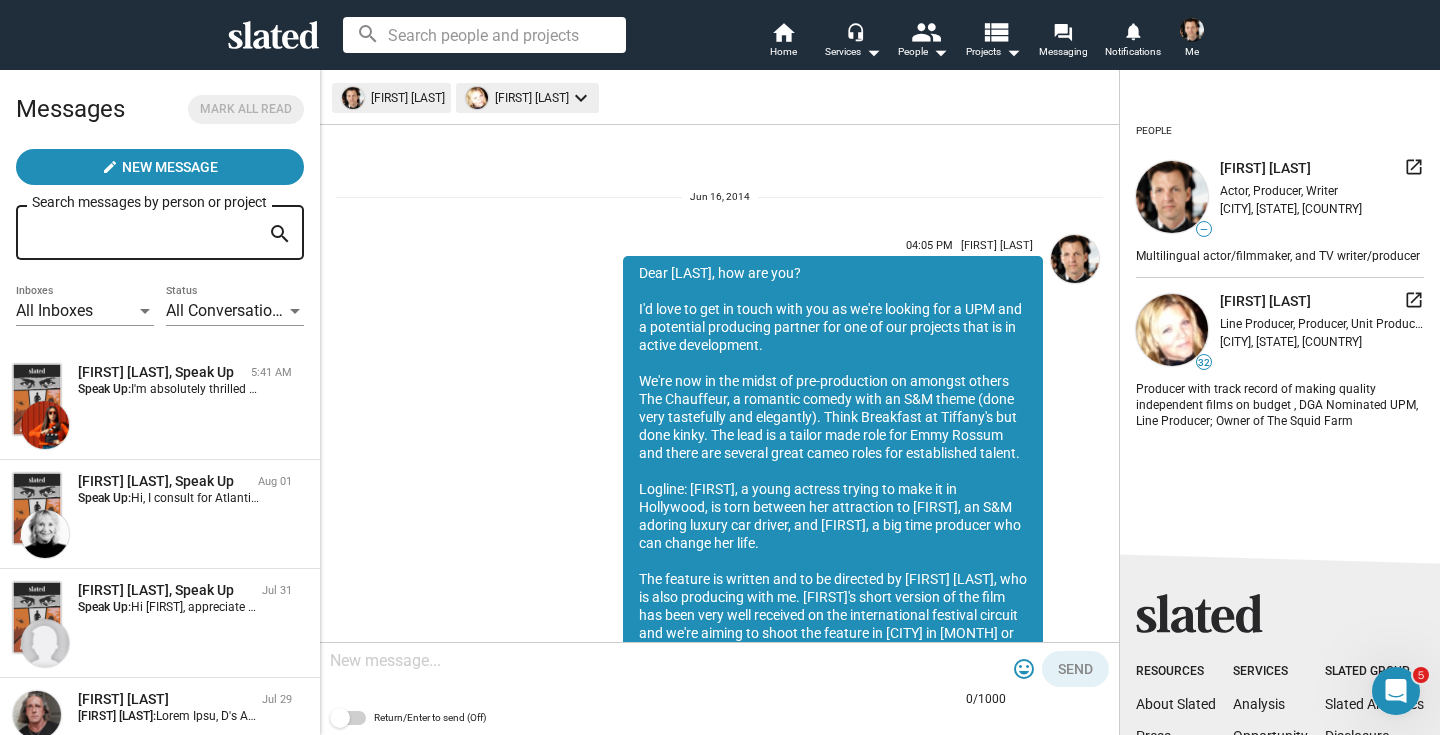 click at bounding box center (1192, 30) 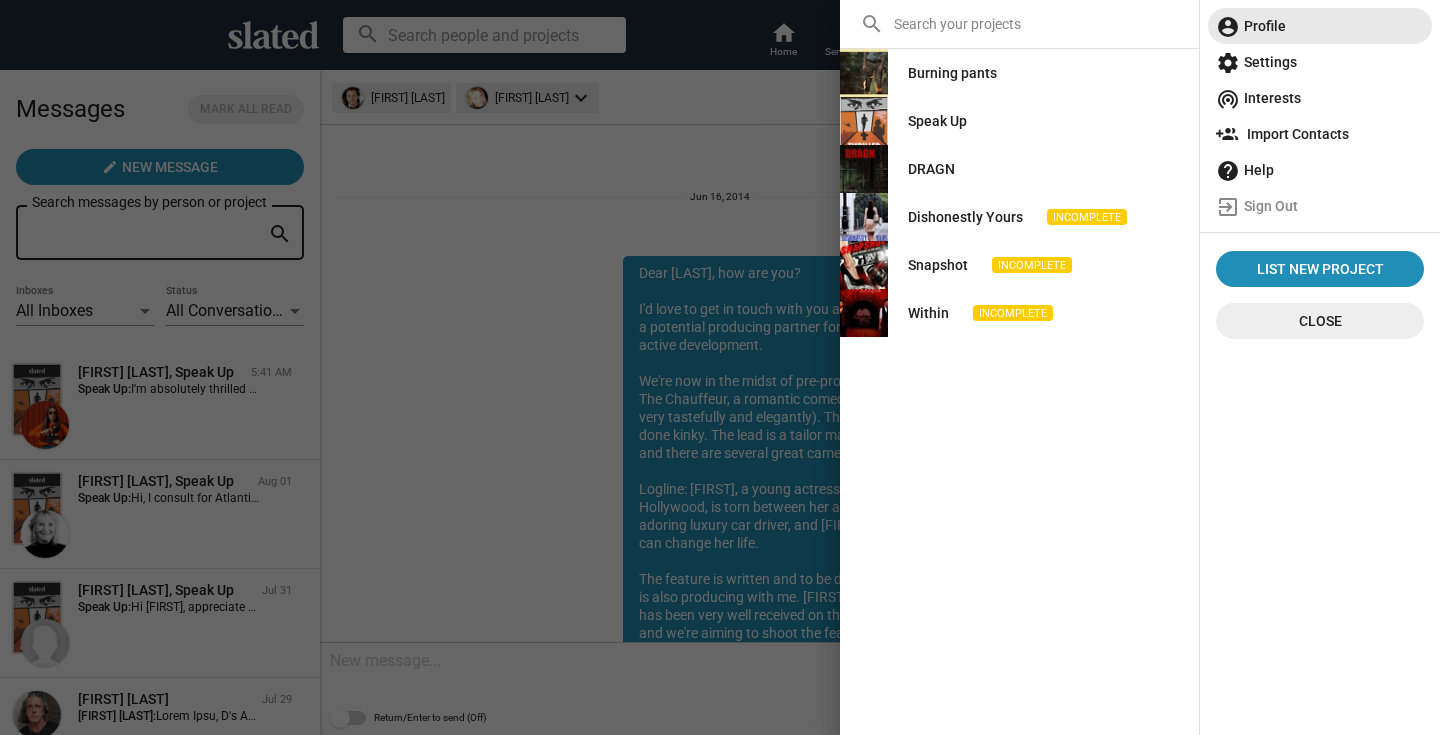 click on "account_circle  Profile" 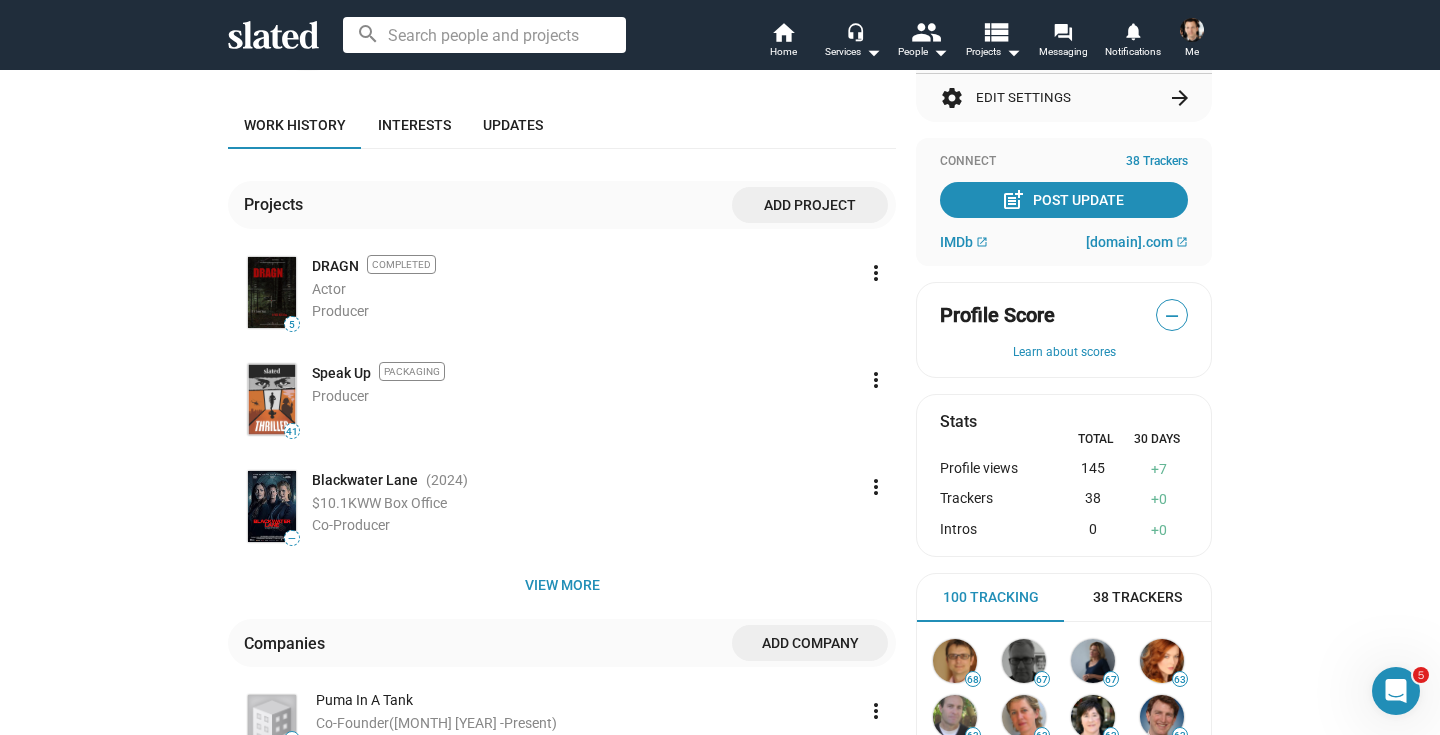 scroll, scrollTop: 261, scrollLeft: 0, axis: vertical 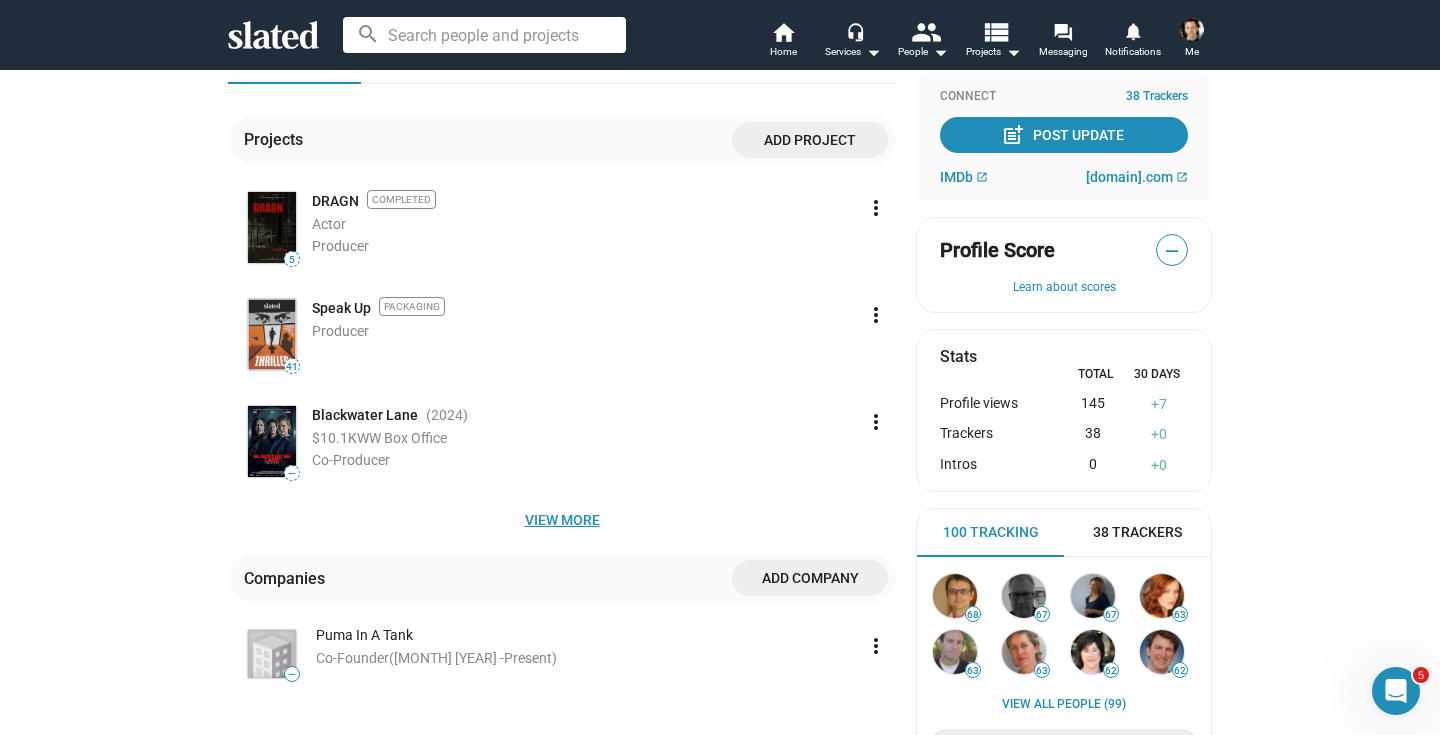 click on "View more" 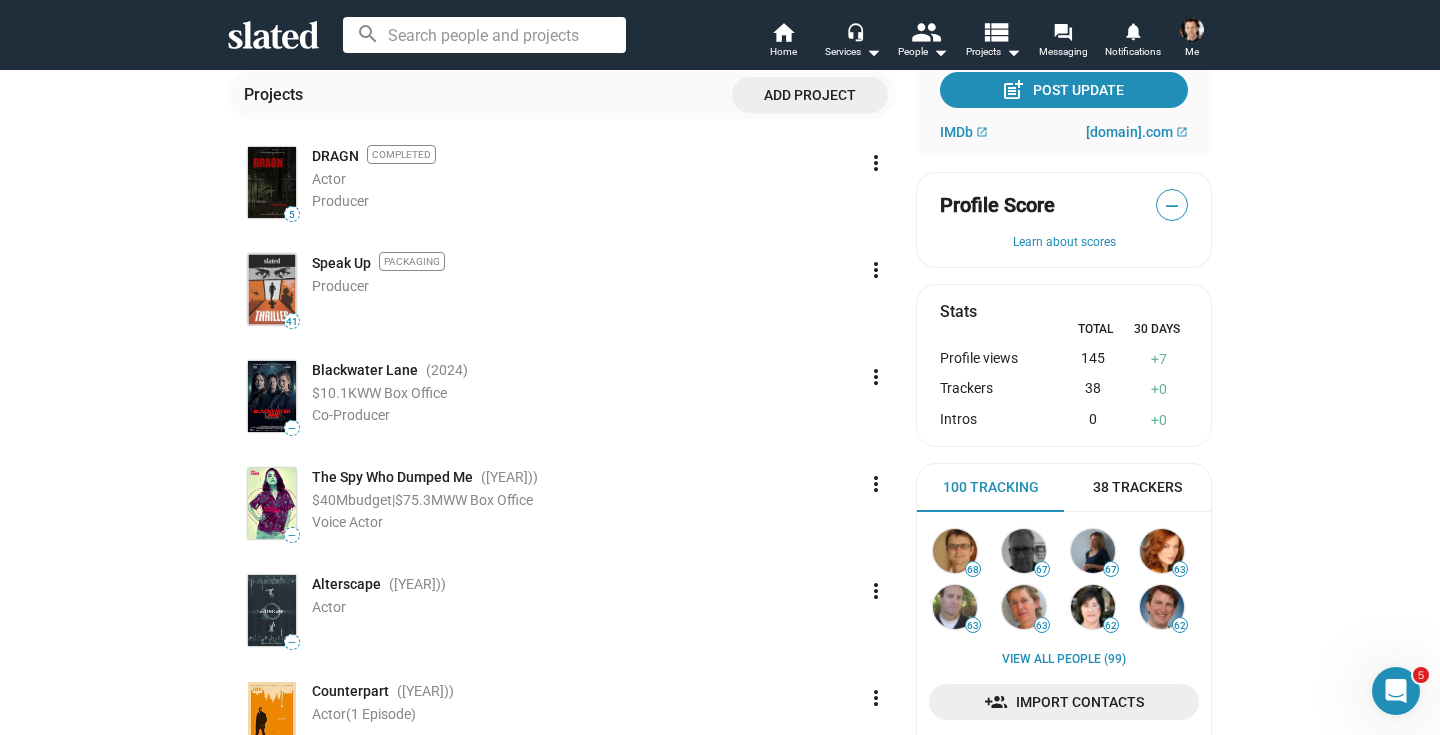 scroll, scrollTop: 2, scrollLeft: 0, axis: vertical 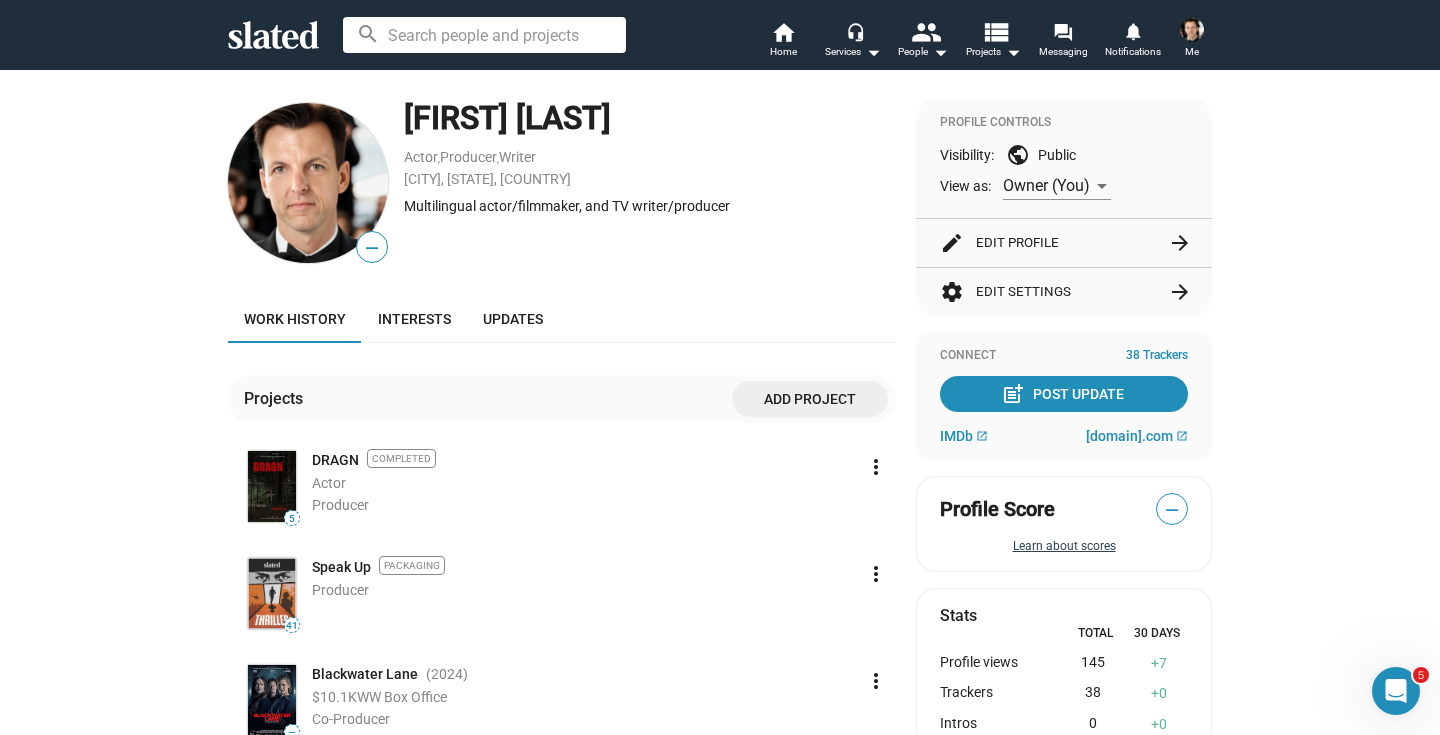 click on "Learn about scores" 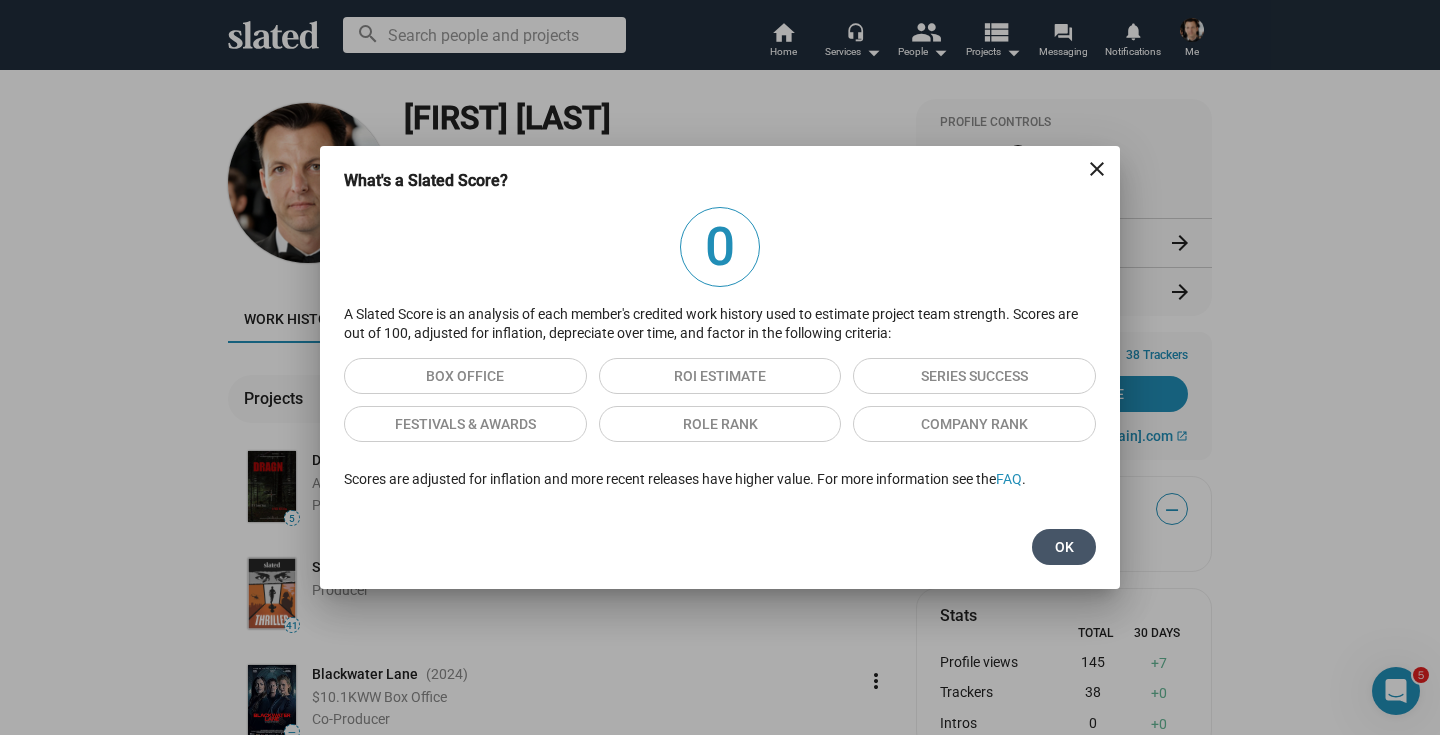click on "Ok" at bounding box center [1064, 547] 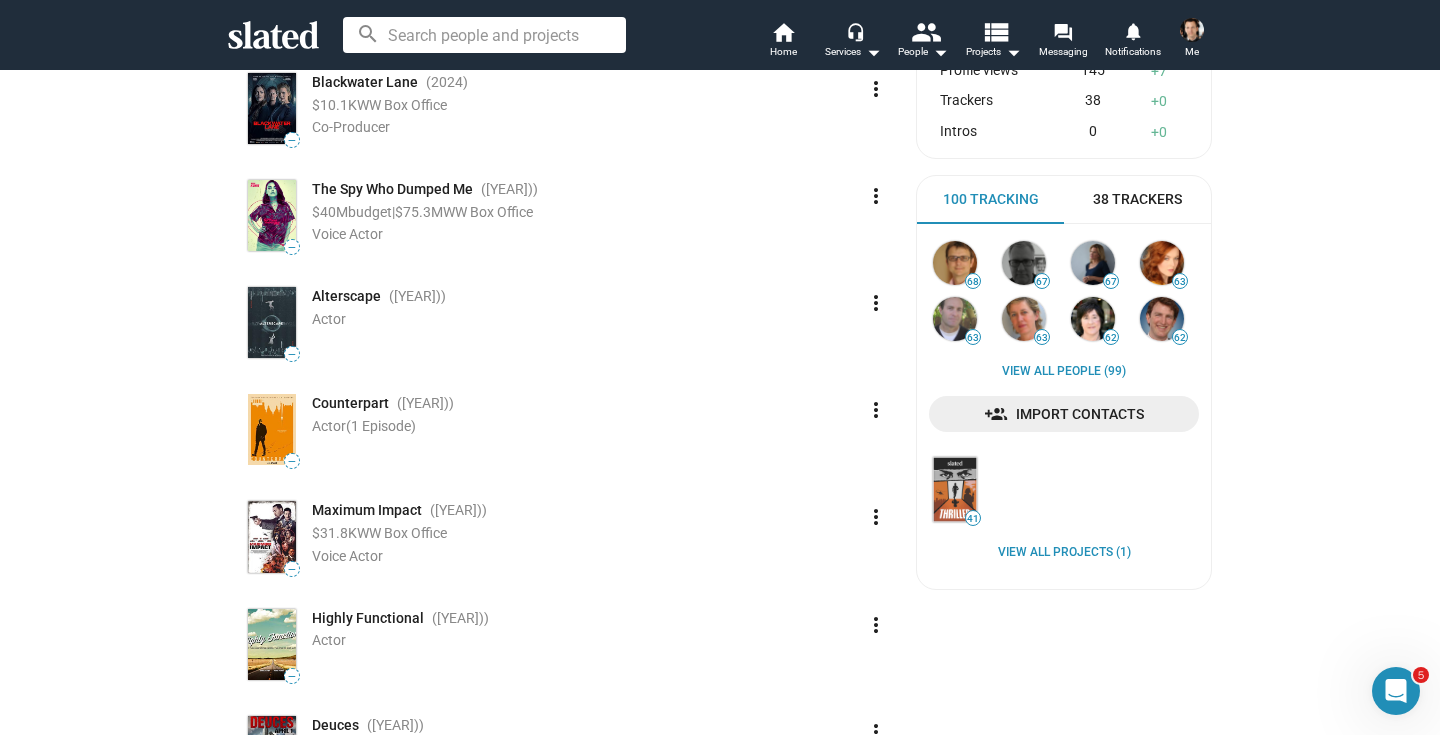 scroll, scrollTop: 0, scrollLeft: 0, axis: both 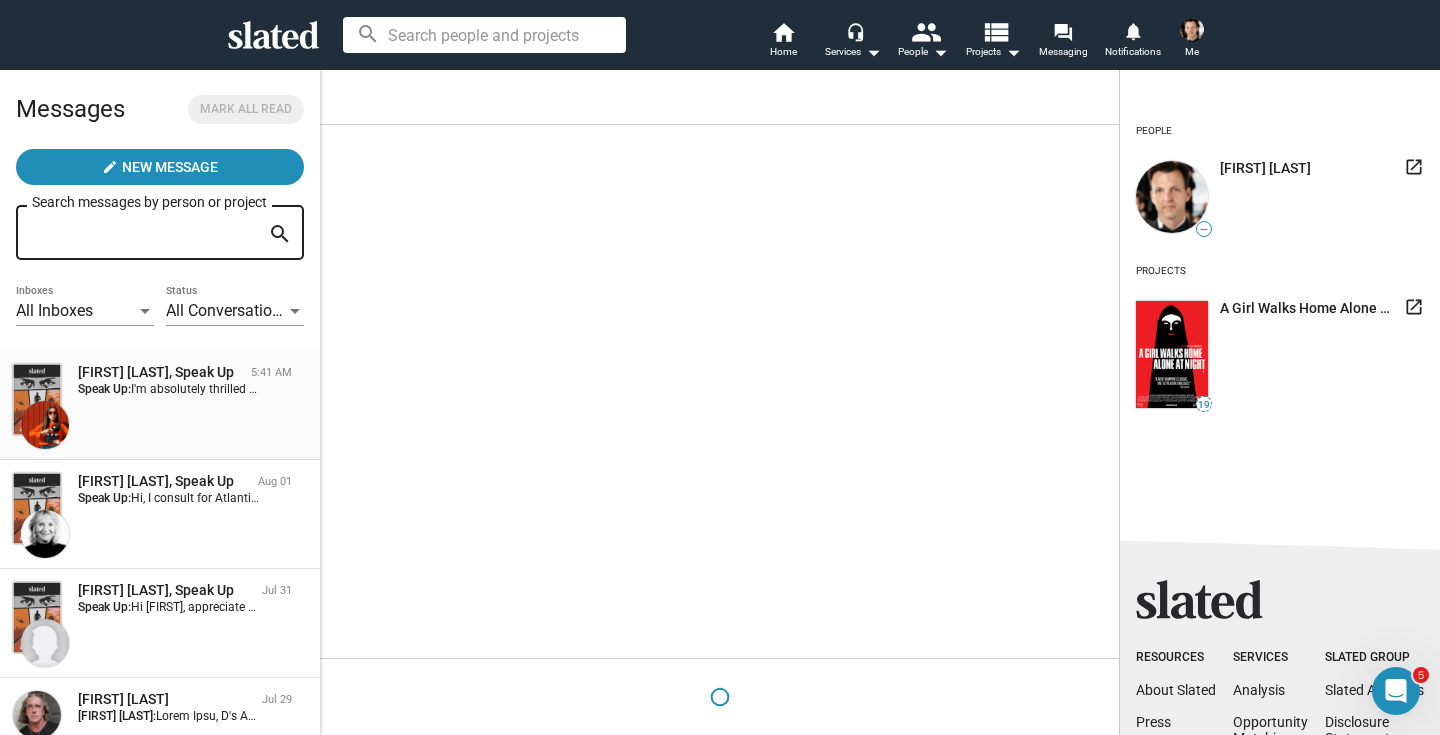 click on "[FIRST] [LAST], Speak Up [HOUR]:[MINUTE] [AM/PM] Speak Up:  I'm absolutely thrilled about your project and its potential to make a real impact! Although I'm not in a position to contribute financially right now, I'm eager to help in other meaningful ways. I'd like to connect you with Abby, a talented philanthropic specialist who's helped numerous campaigns go viral and attract passionate supporters. Her expertise could be a game-changer for your project!
You can reach her here: www.fiverr.com/abby_expert7
I hope this introduction brings you one step closer to achieving your goals. Best wishes for your campaign's success!" at bounding box center [160, 405] 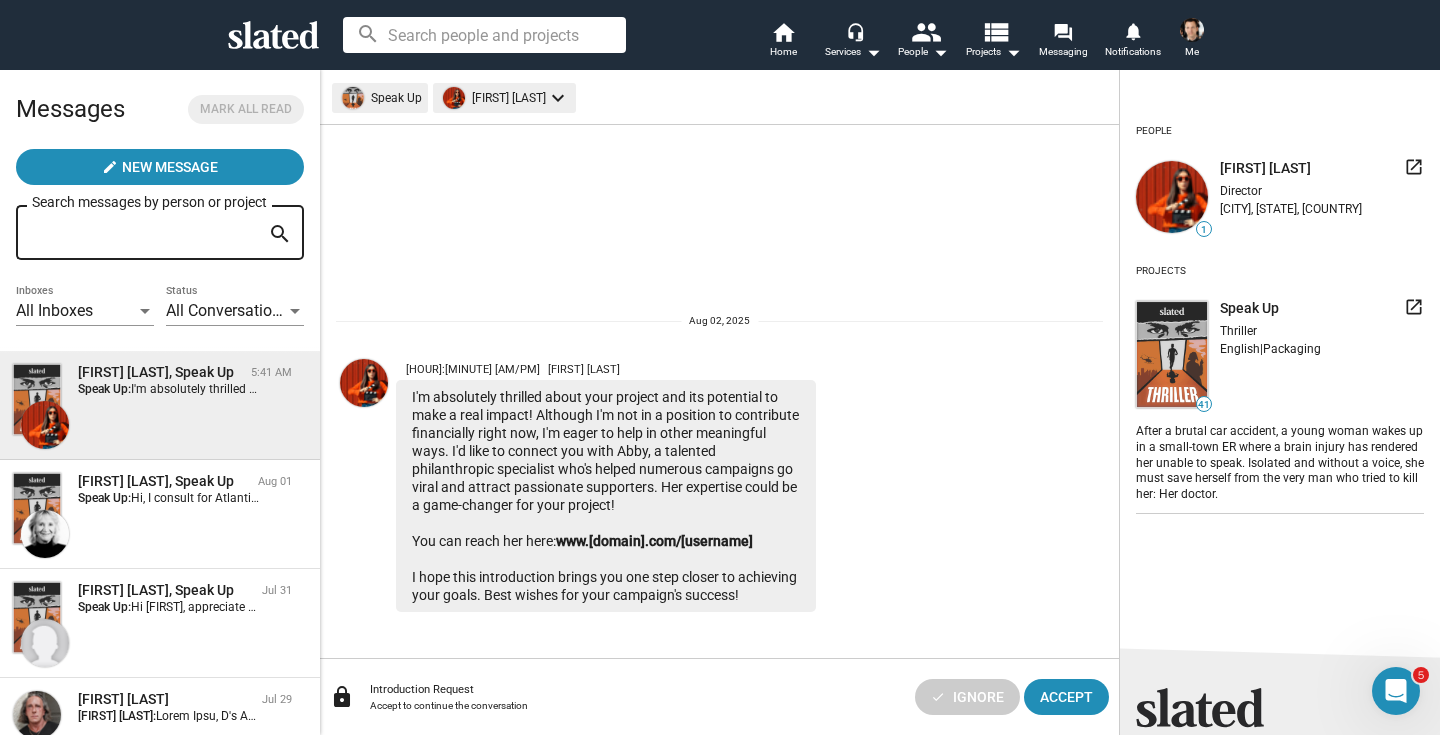 click 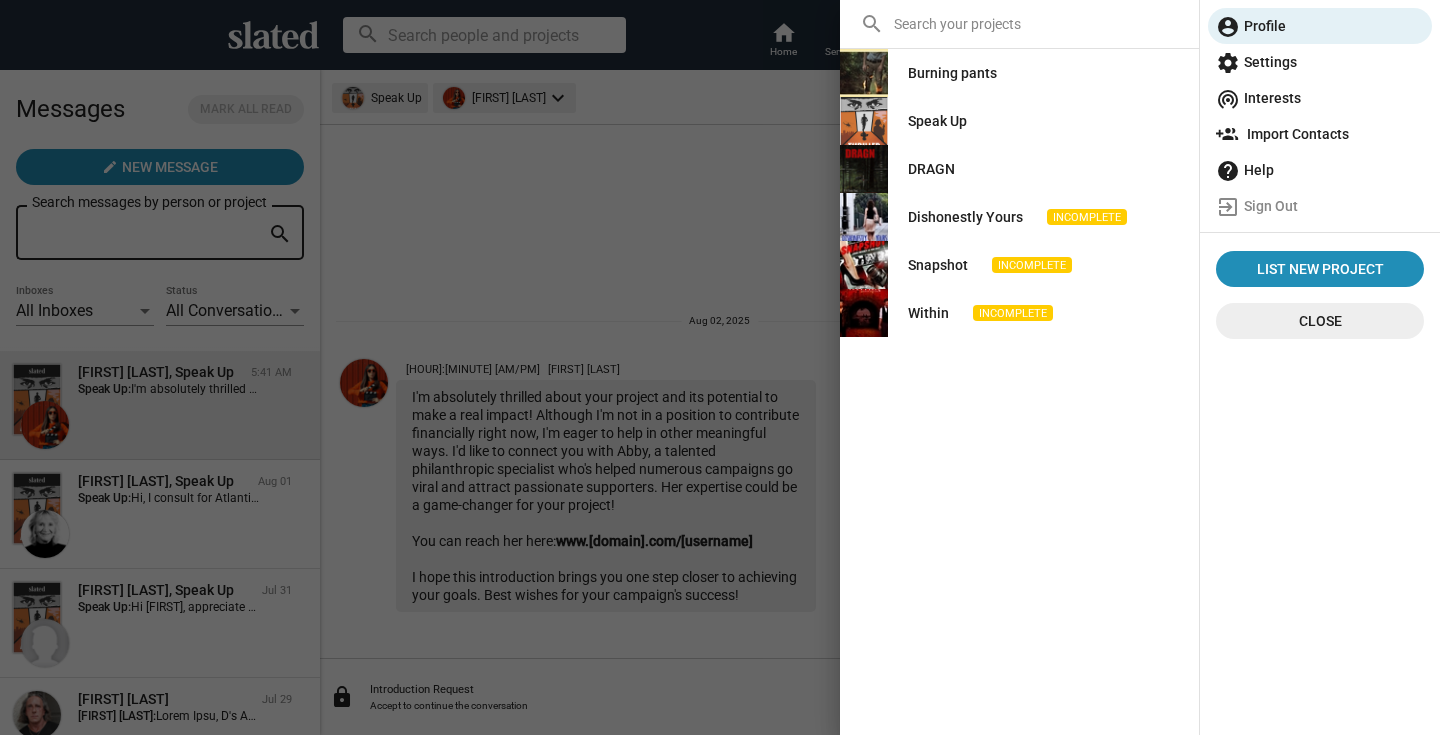 click on "Speak Up" 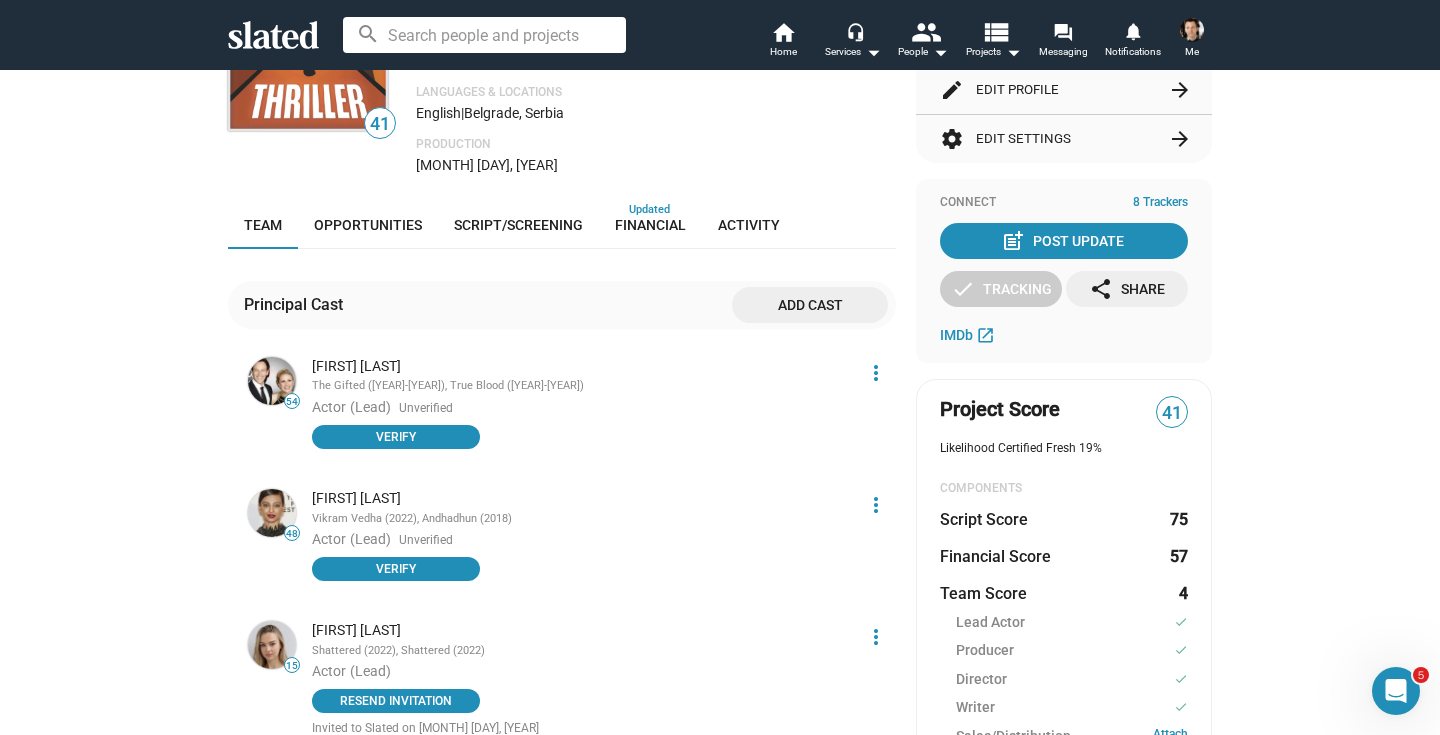 scroll, scrollTop: 394, scrollLeft: 0, axis: vertical 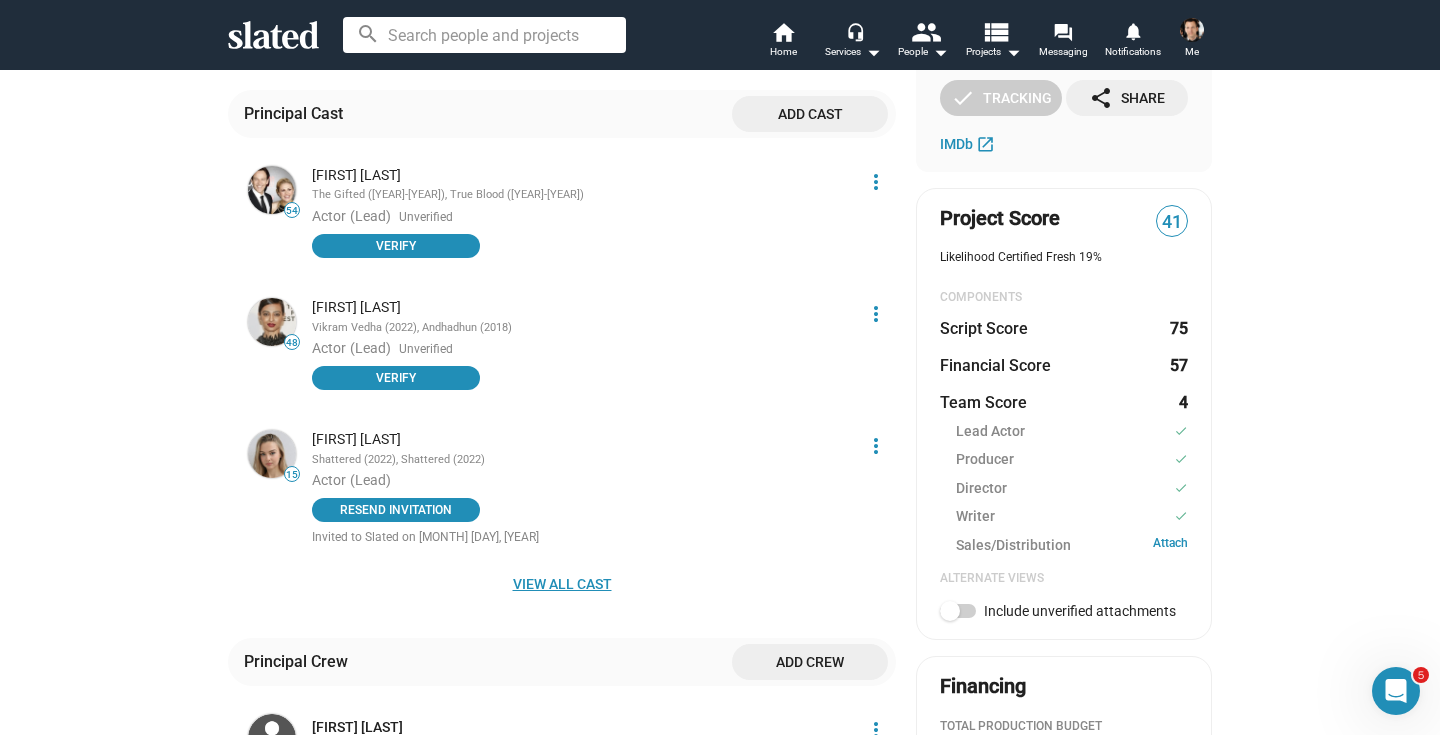 click on "View all cast" 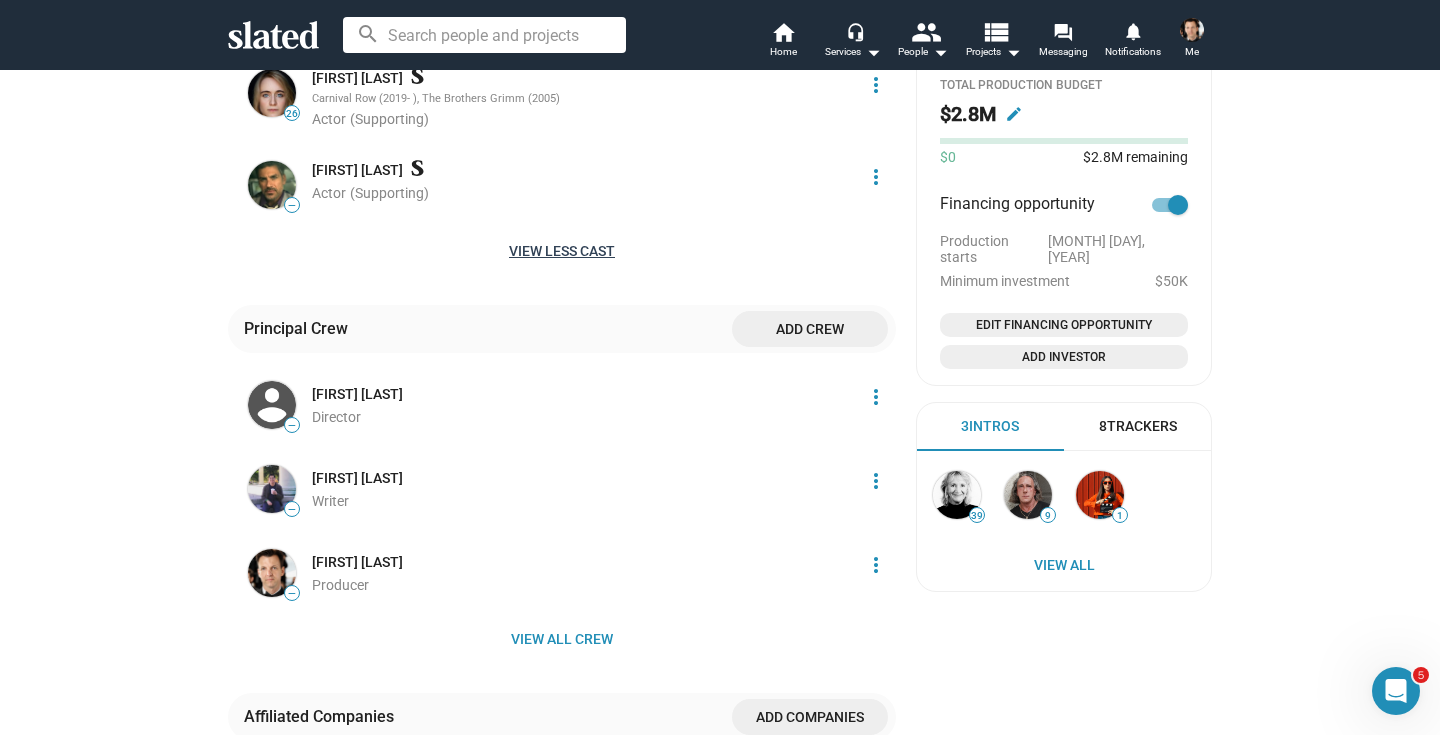 scroll, scrollTop: 1107, scrollLeft: 0, axis: vertical 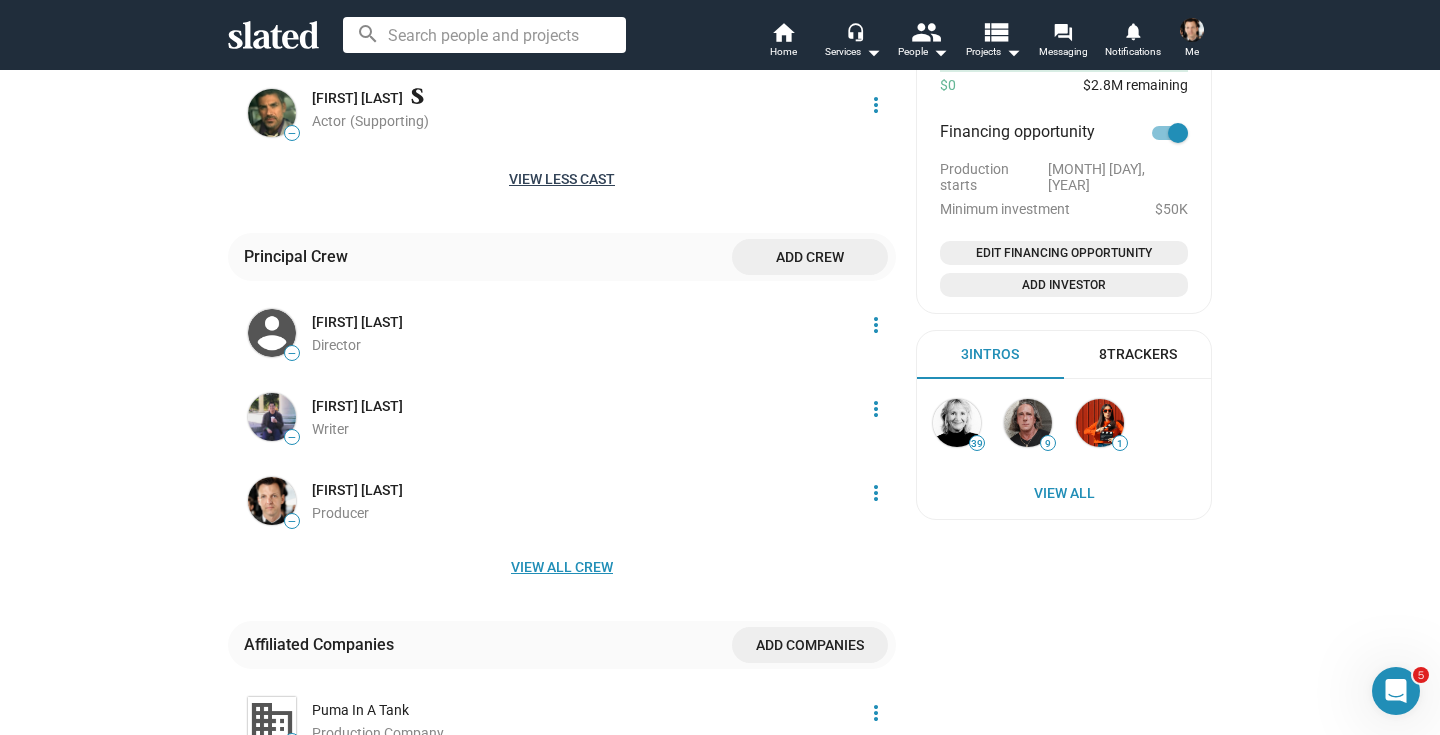 click on "View all crew" 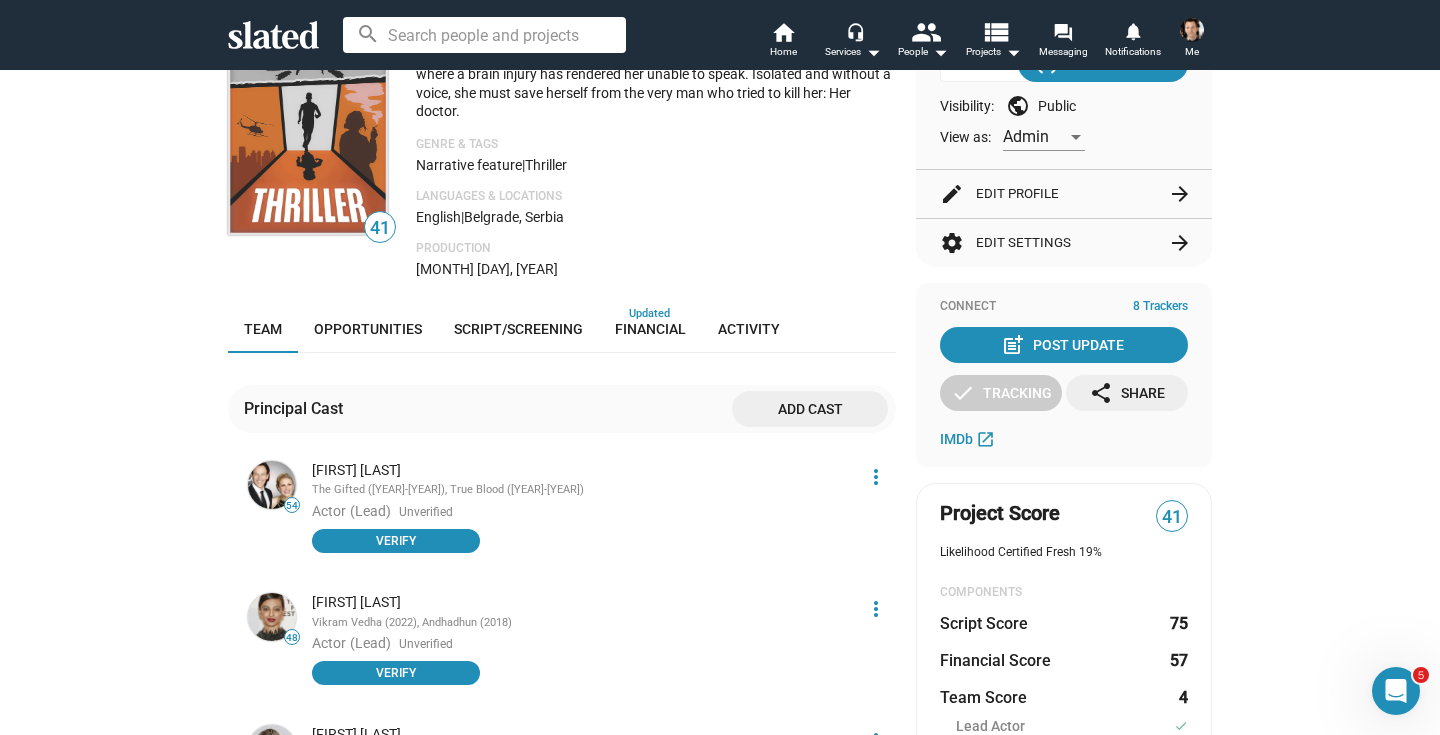 scroll, scrollTop: 0, scrollLeft: 0, axis: both 